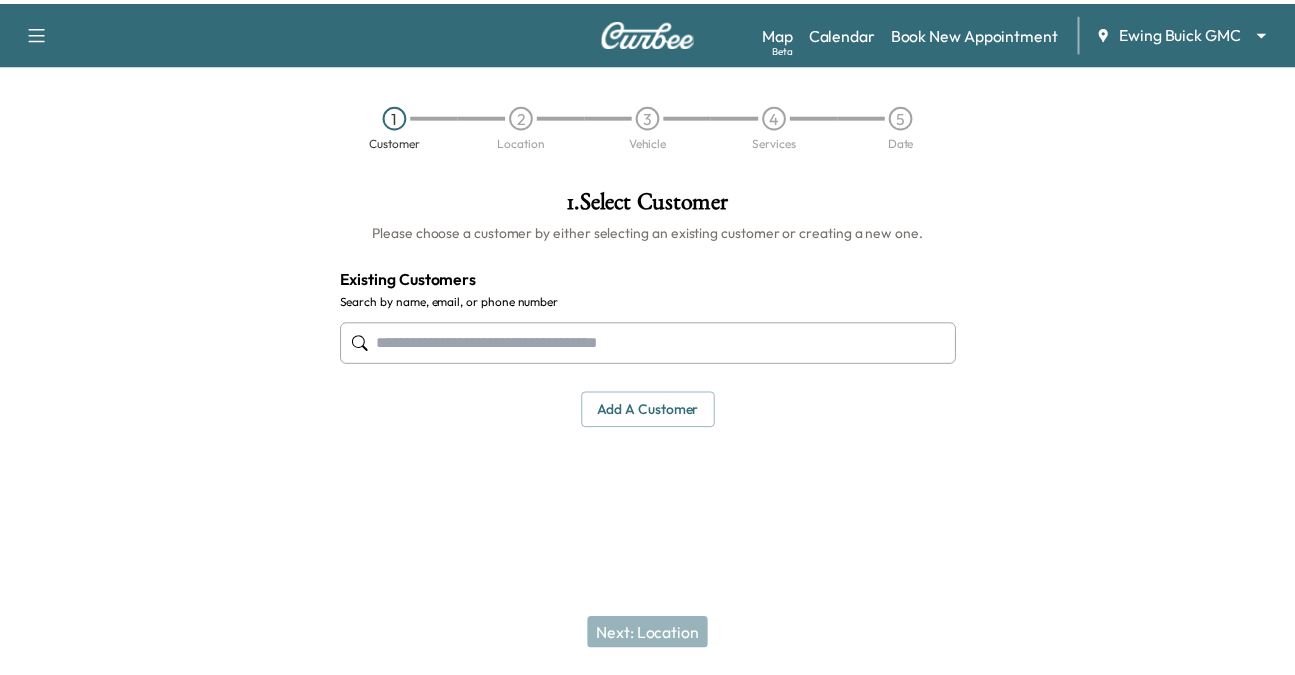 scroll, scrollTop: 0, scrollLeft: 0, axis: both 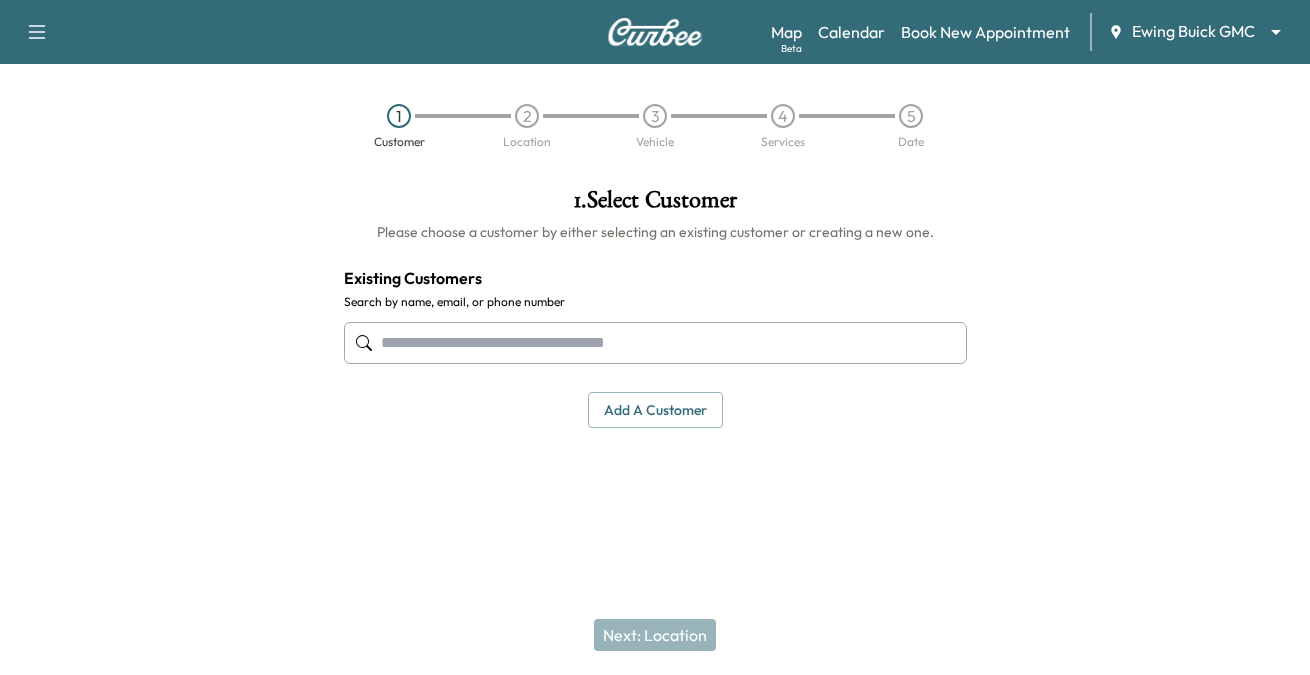 click at bounding box center [655, 343] 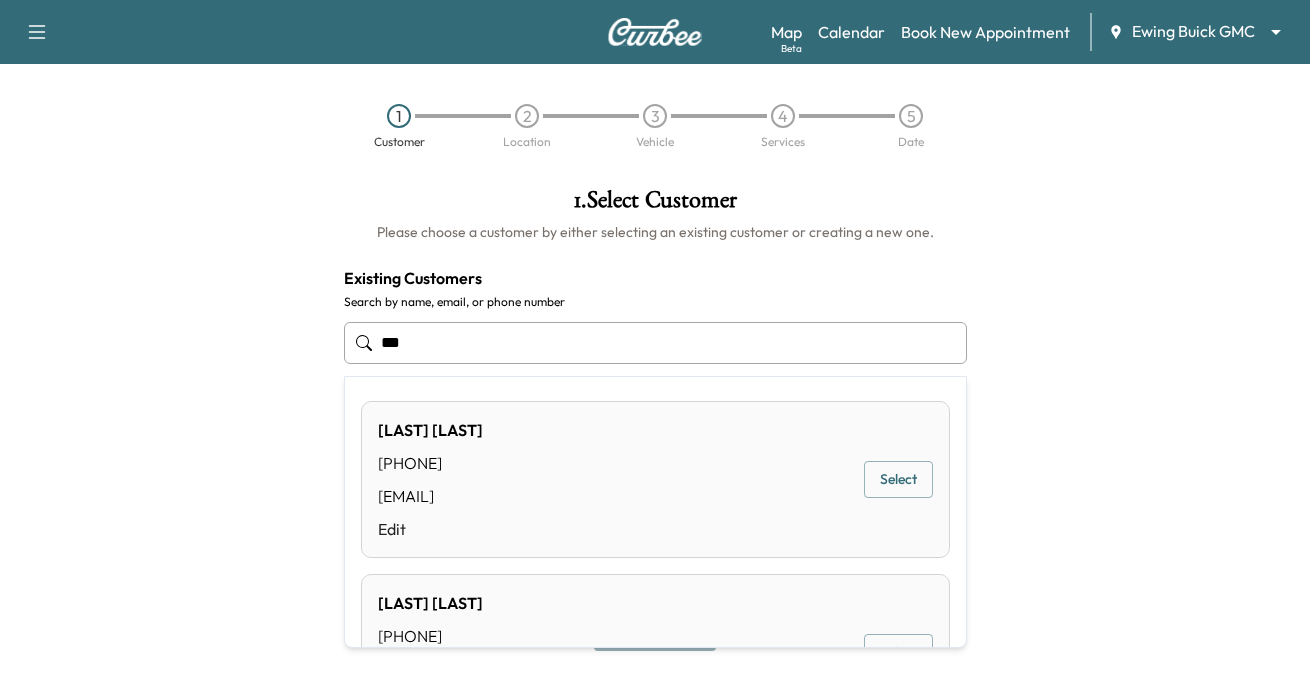 type on "***" 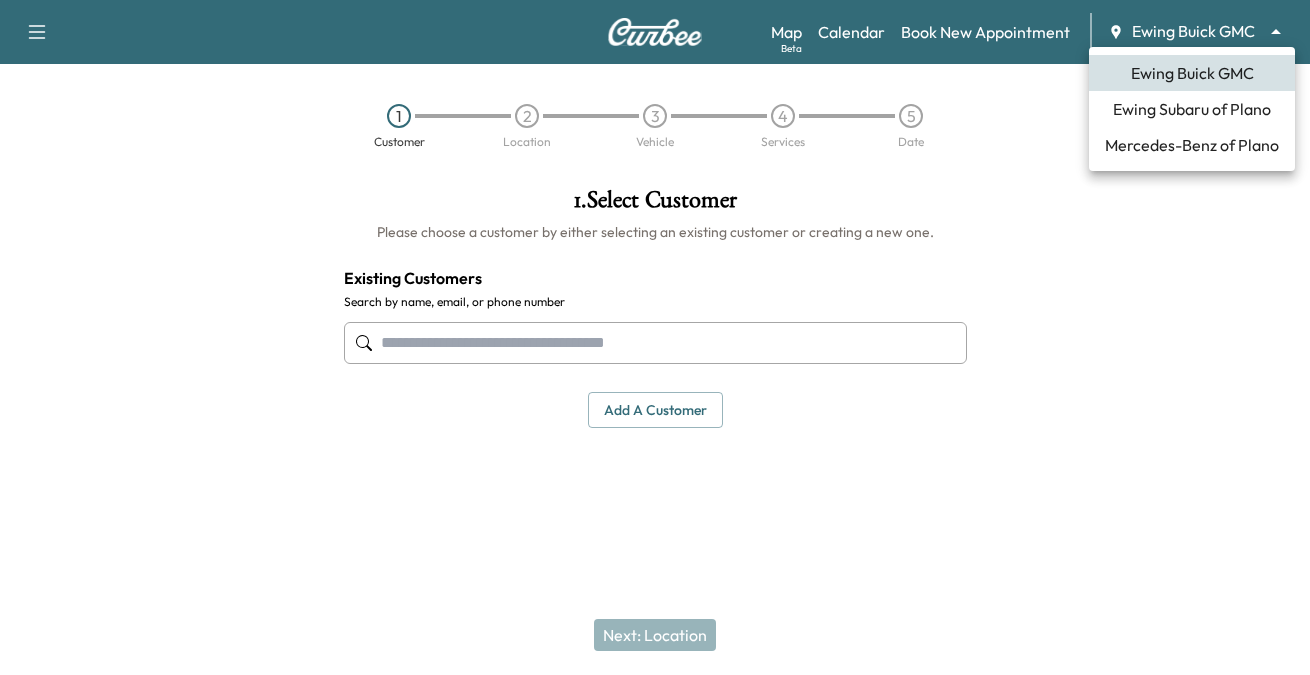 click on "Support Log Out Map Beta Calendar Book New Appointment Ewing Buick GMC ******** ​ 1 Customer 2 Location 3 Vehicle 4 Services 5 Date 1 .  Select Customer Please choose a customer by either selecting an existing customer or creating a new one. Existing Customers Search by name, email, or phone number Add a customer add a customer Customer Details Cancel Save & Close Next: Location
Ewing Buick GMC Ewing Subaru of Plano Mercedes-Benz of Plano" at bounding box center (655, 337) 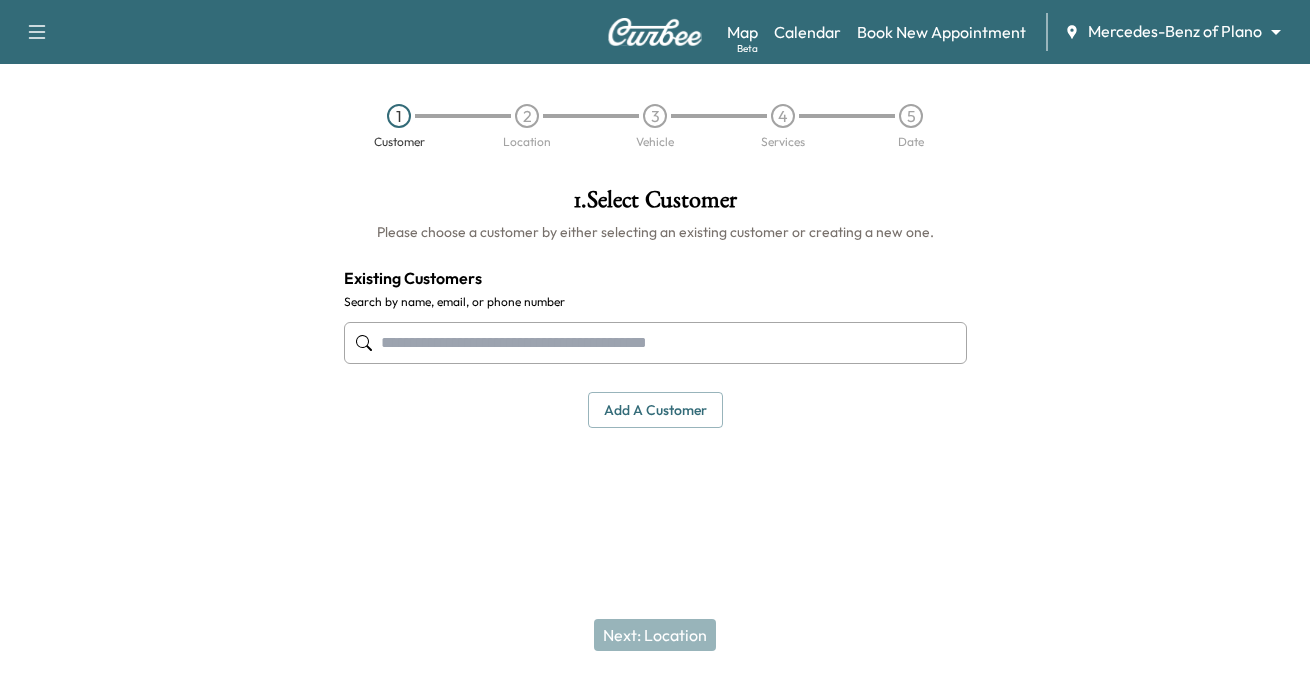 click at bounding box center (655, 343) 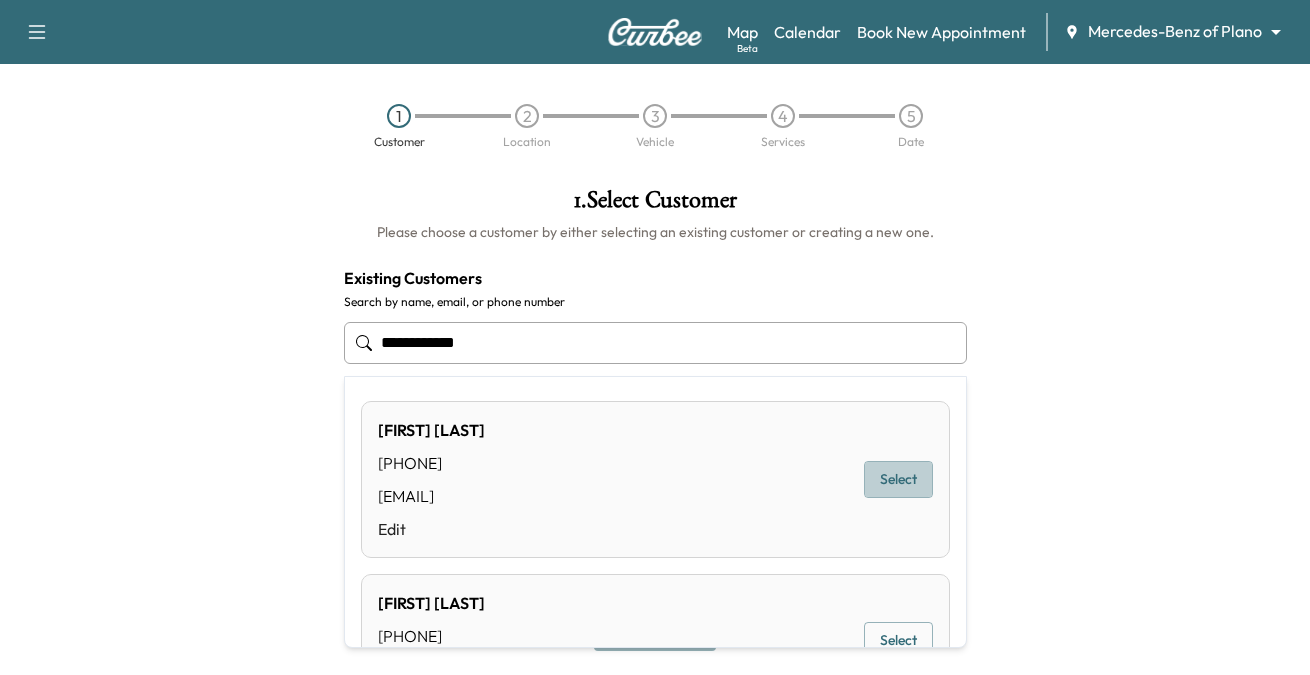 click on "Select" at bounding box center (898, 479) 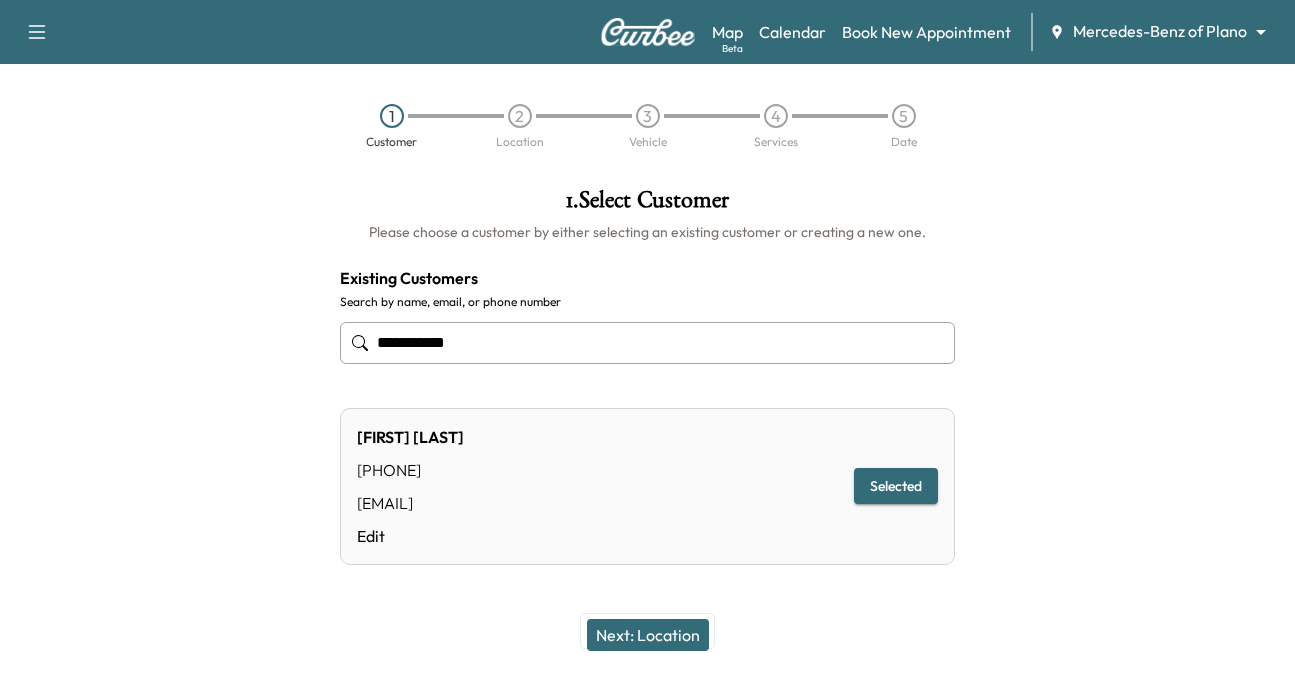 click on "Next: Location" at bounding box center [648, 635] 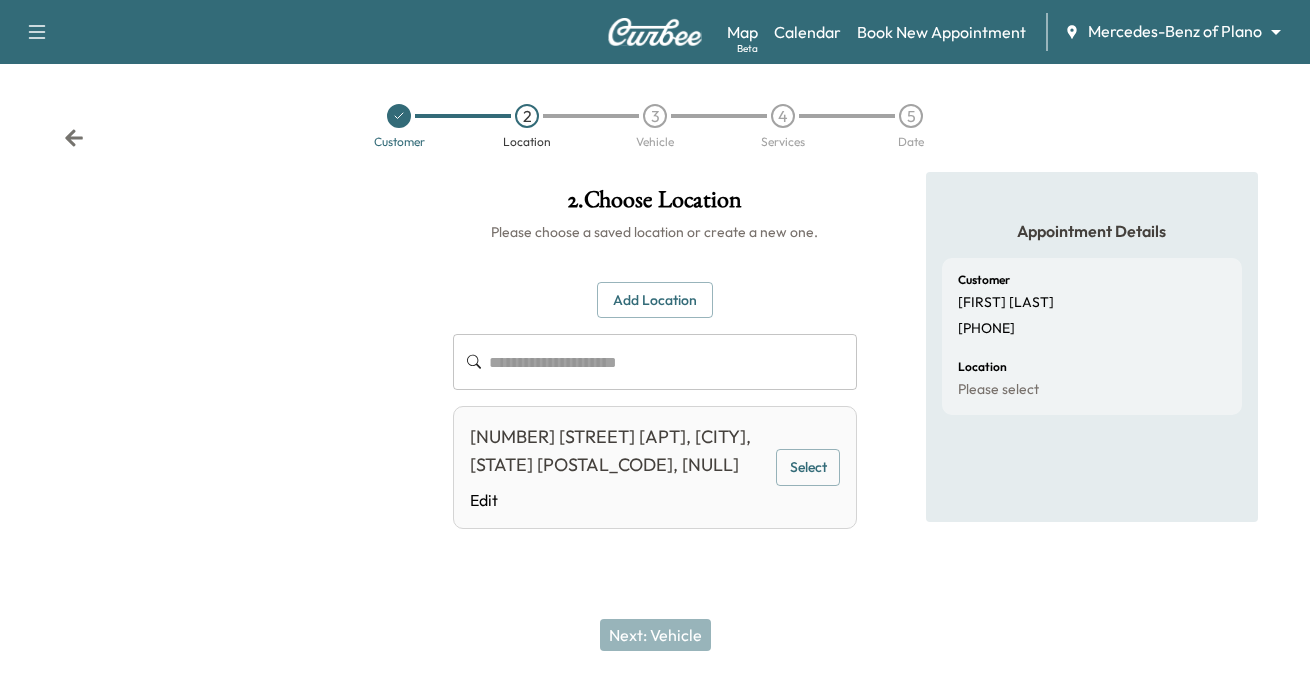 click at bounding box center [673, 362] 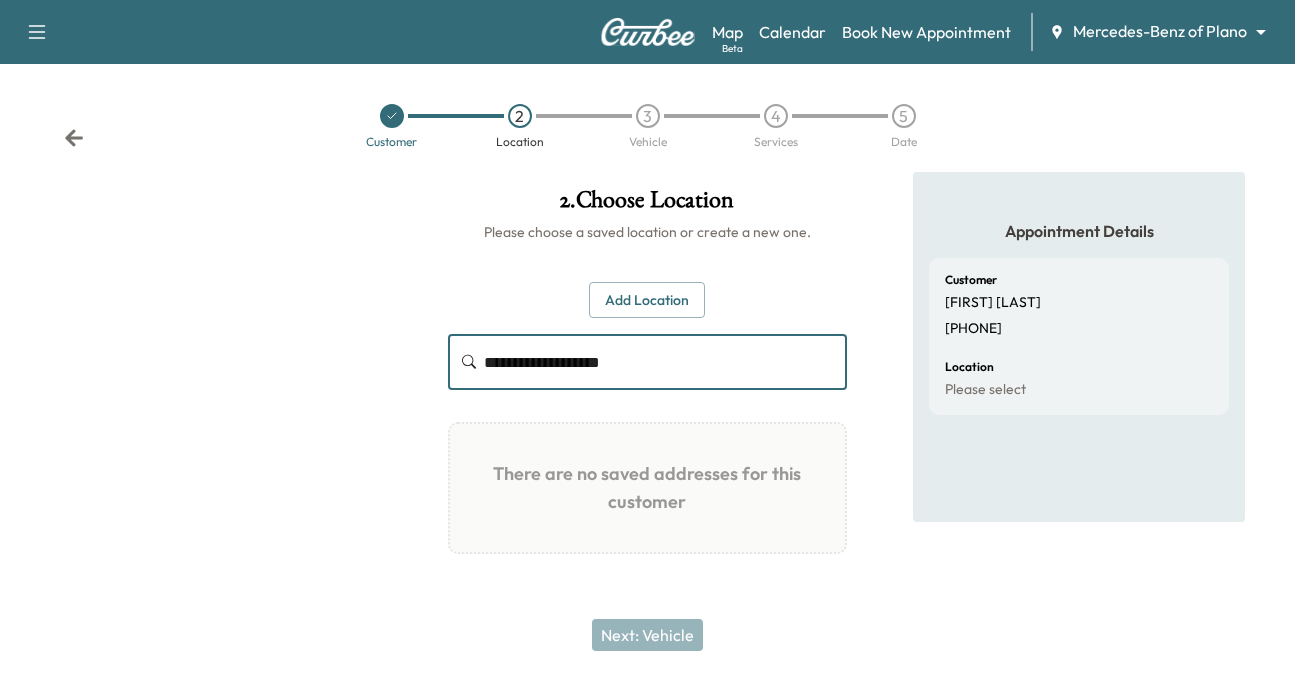 type on "**********" 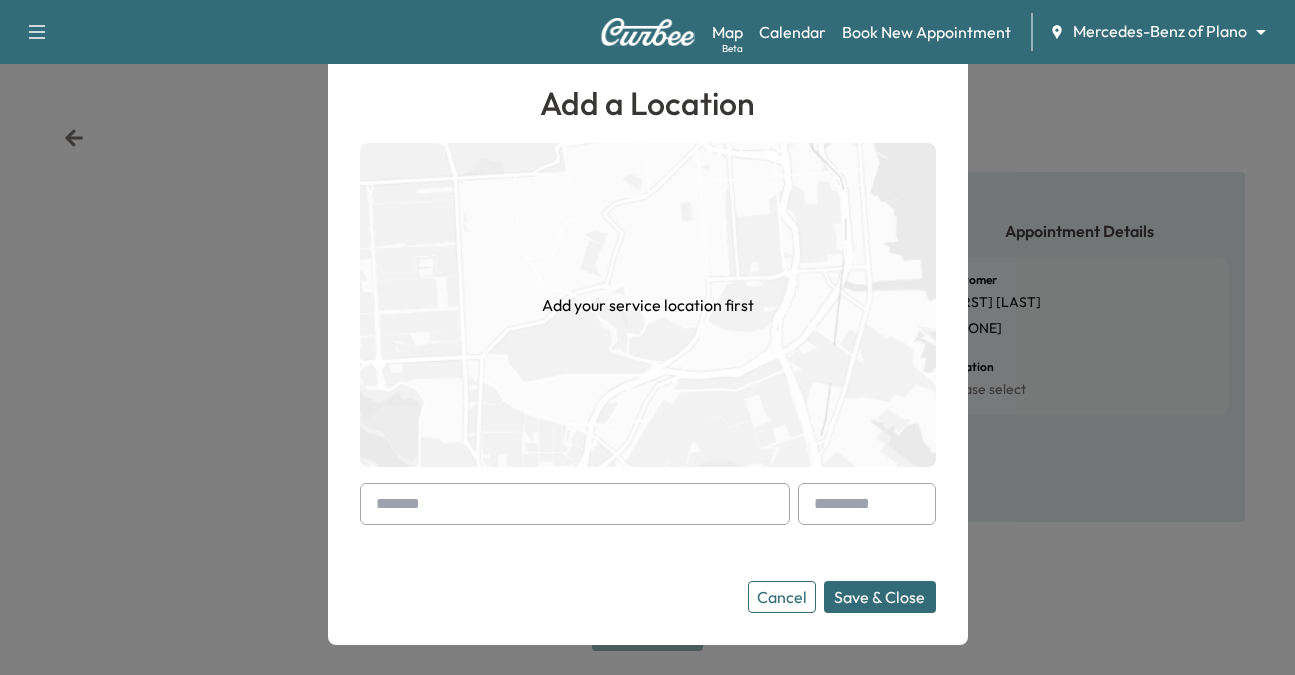 click at bounding box center [575, 504] 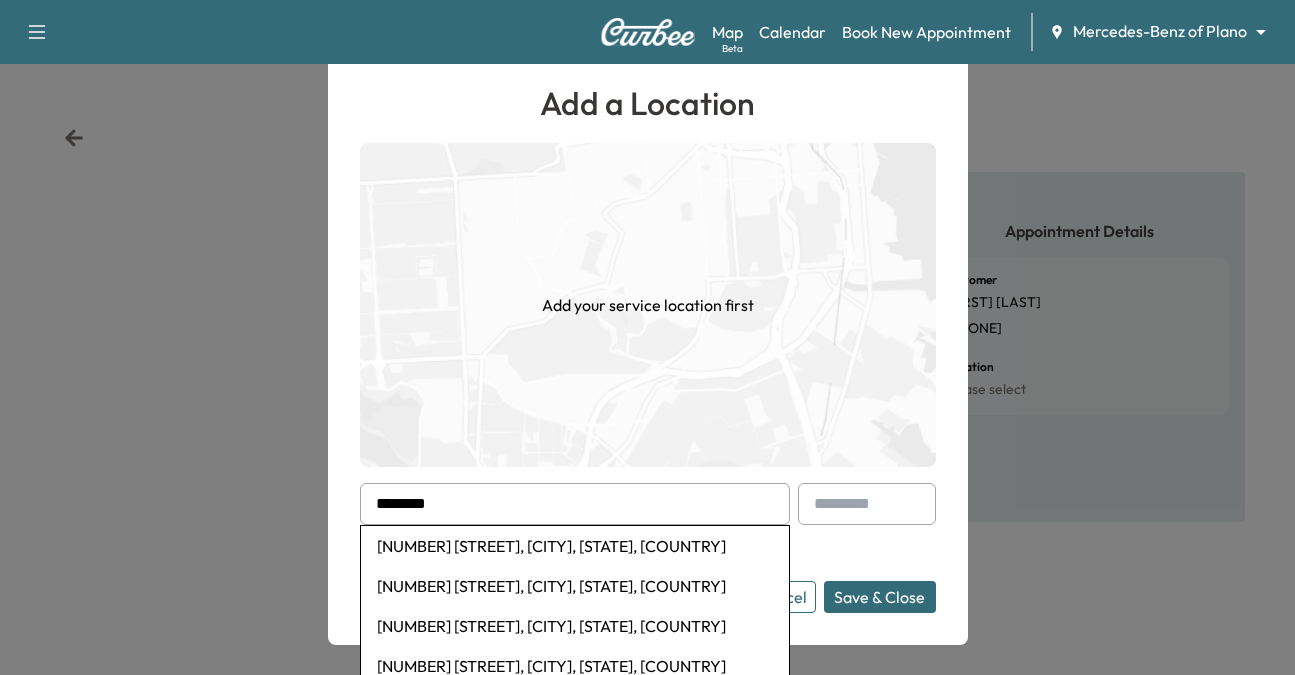 click on "[NUMBER] [STREET], [CITY], [STATE], [COUNTRY]" at bounding box center [575, 546] 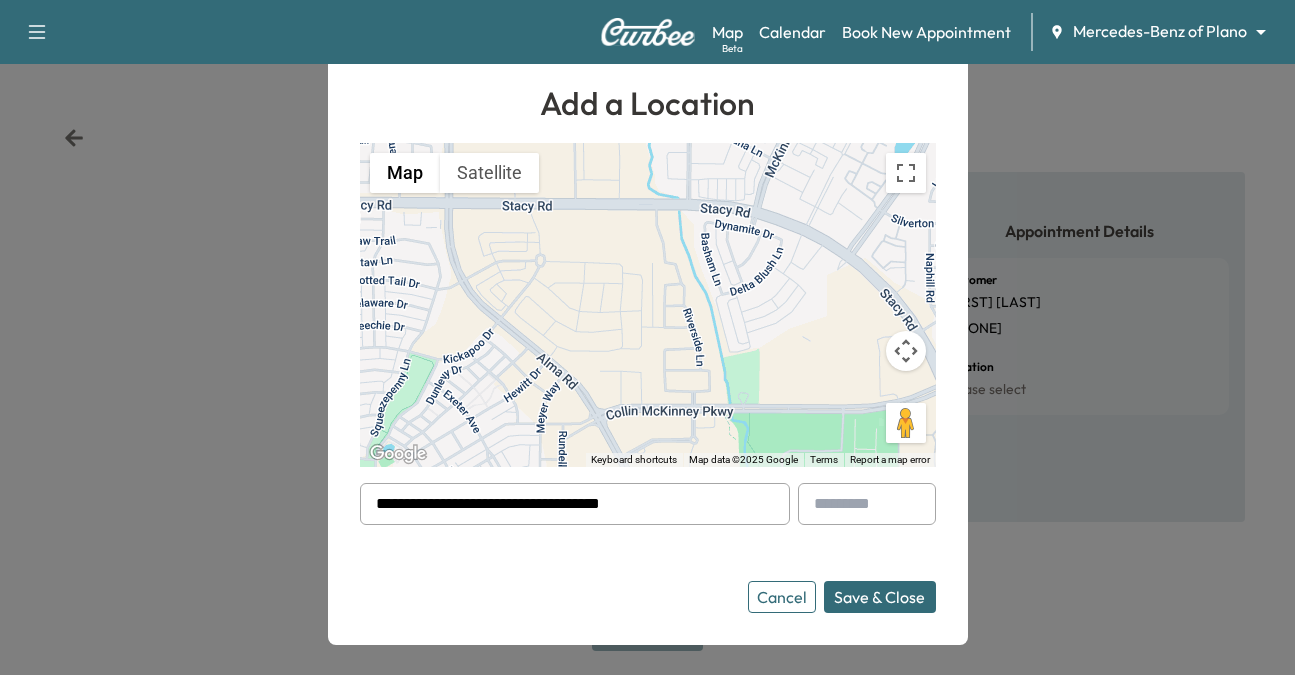 click on "Save & Close" at bounding box center (880, 597) 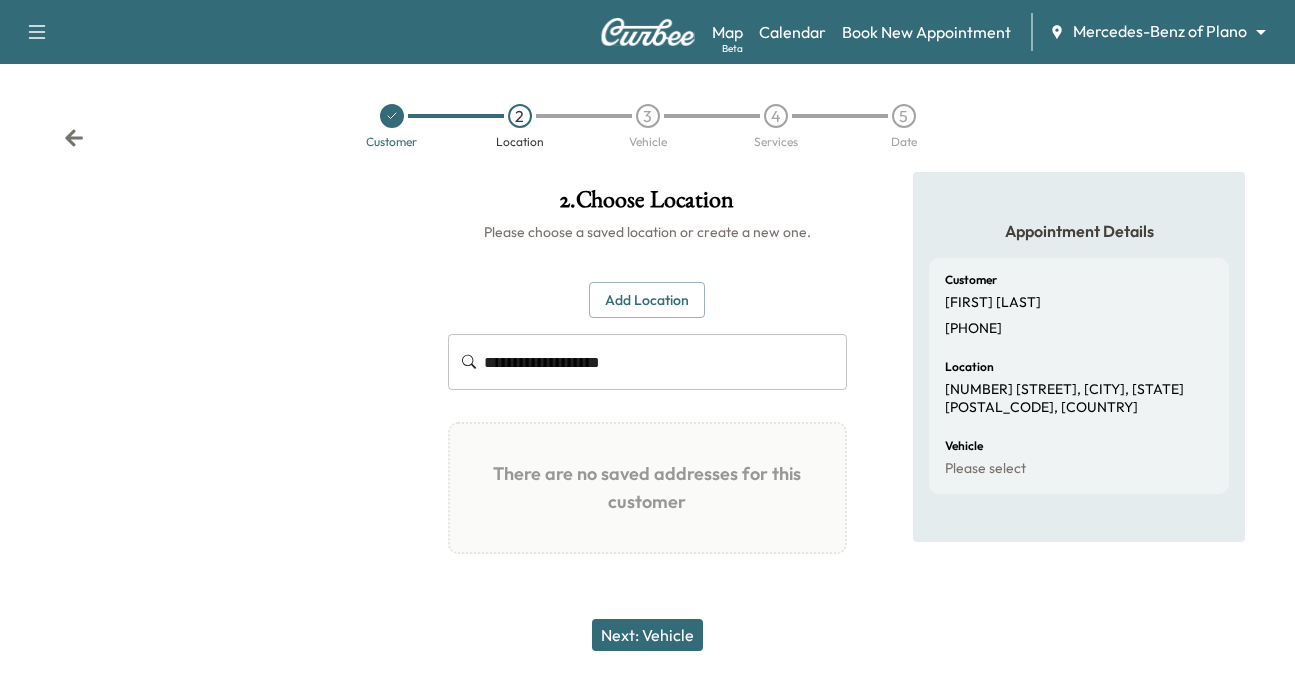 click on "Next: Vehicle" at bounding box center (647, 635) 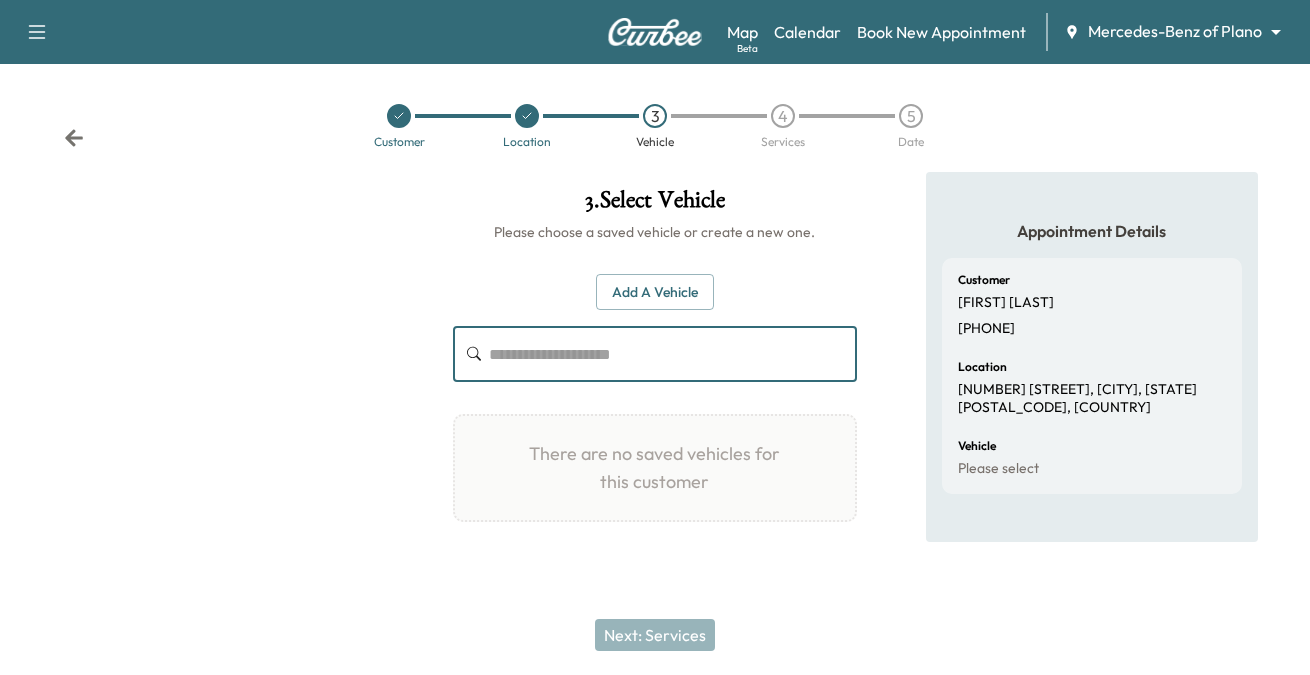 click at bounding box center [673, 354] 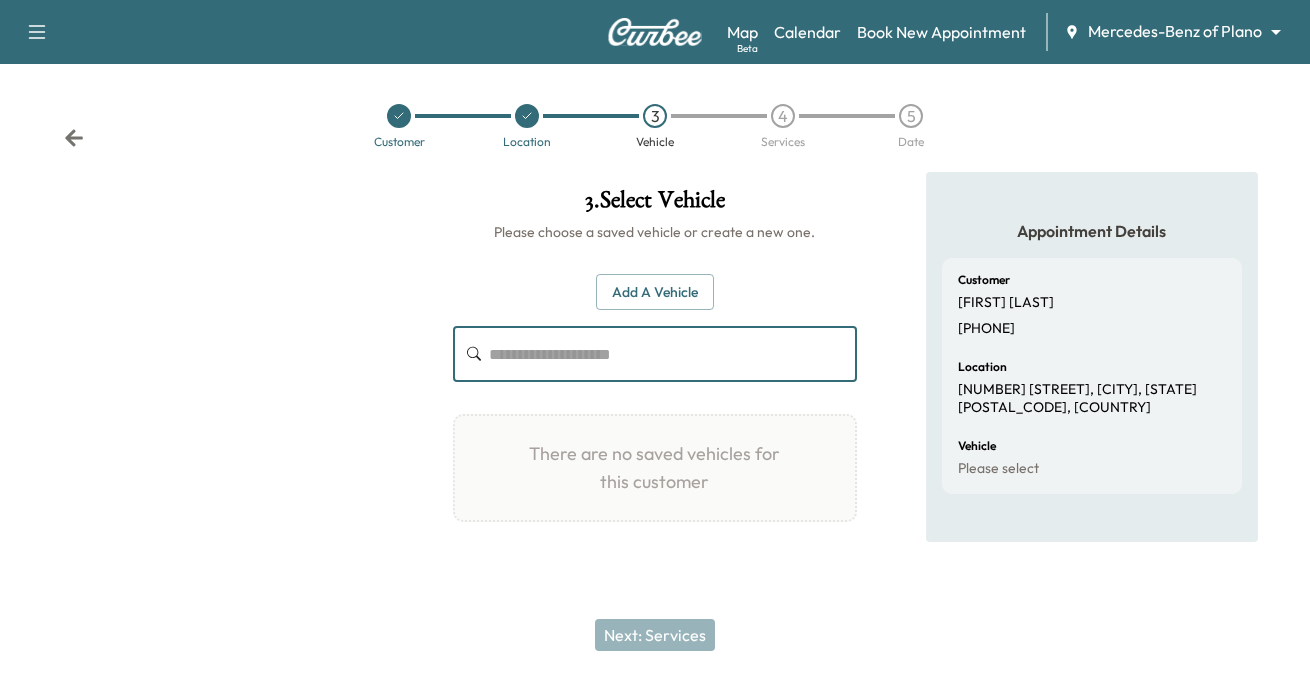 click on "Add a Vehicle" at bounding box center [655, 292] 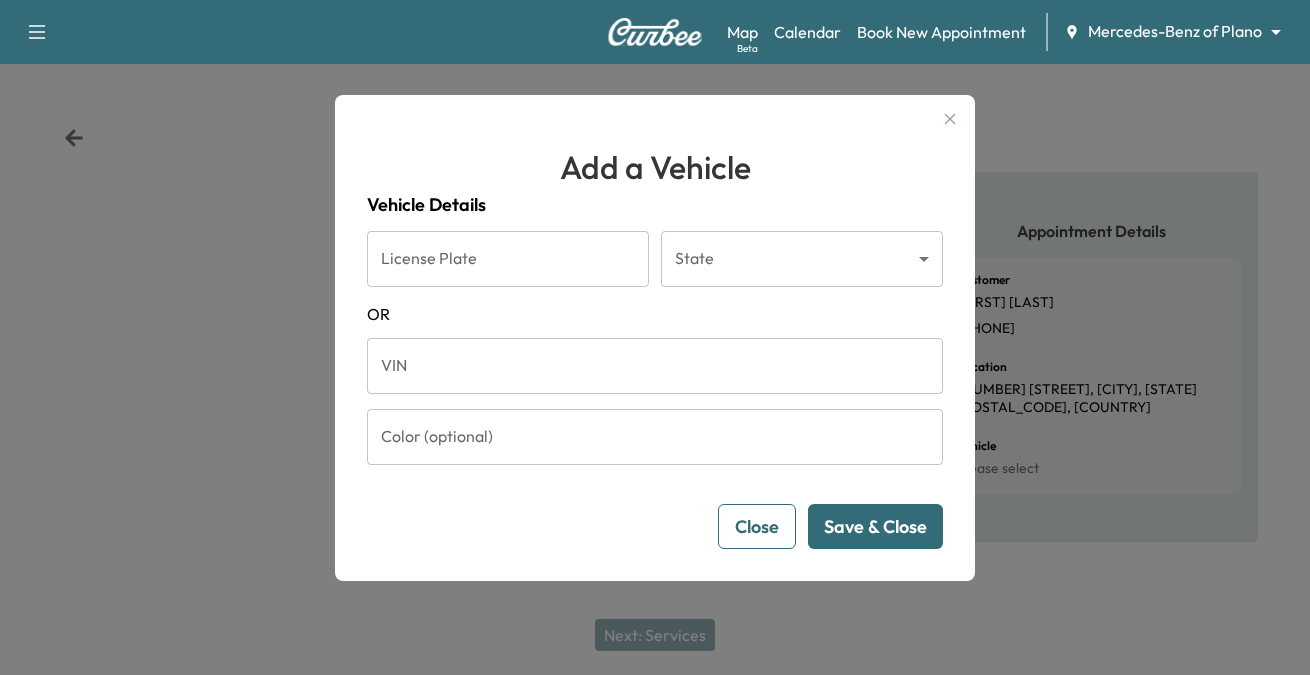click on "VIN" at bounding box center [655, 366] 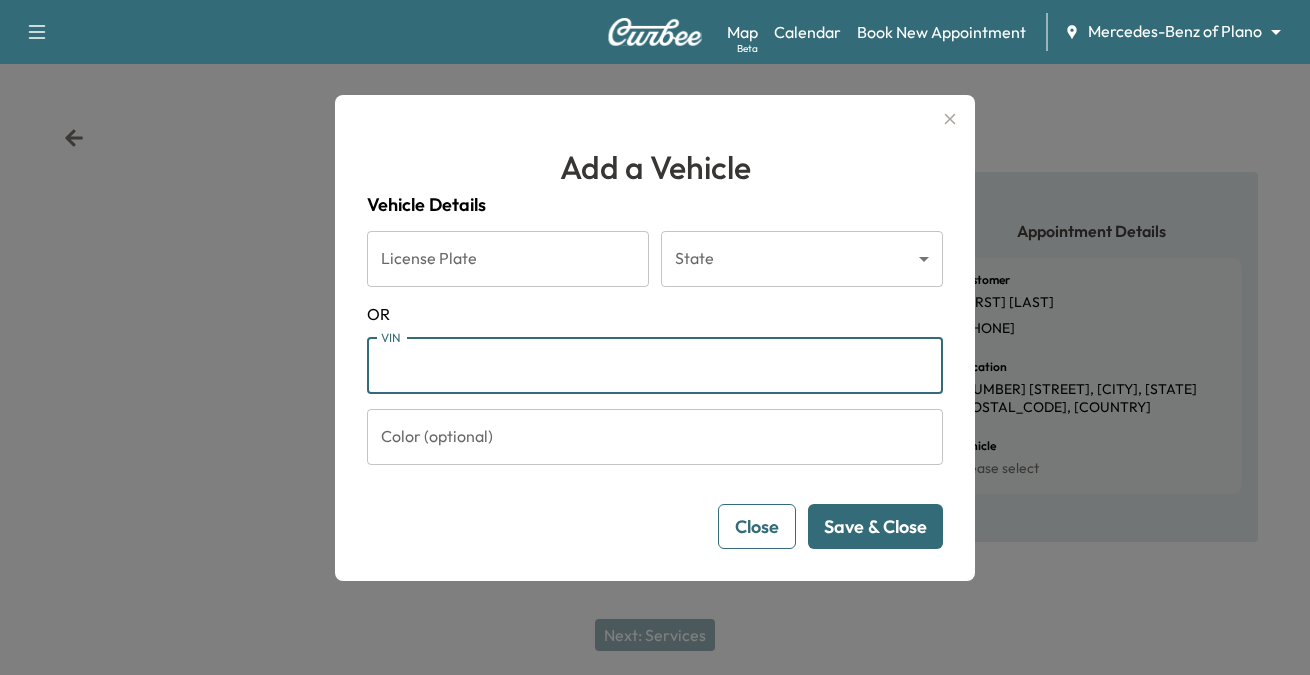 paste on "**********" 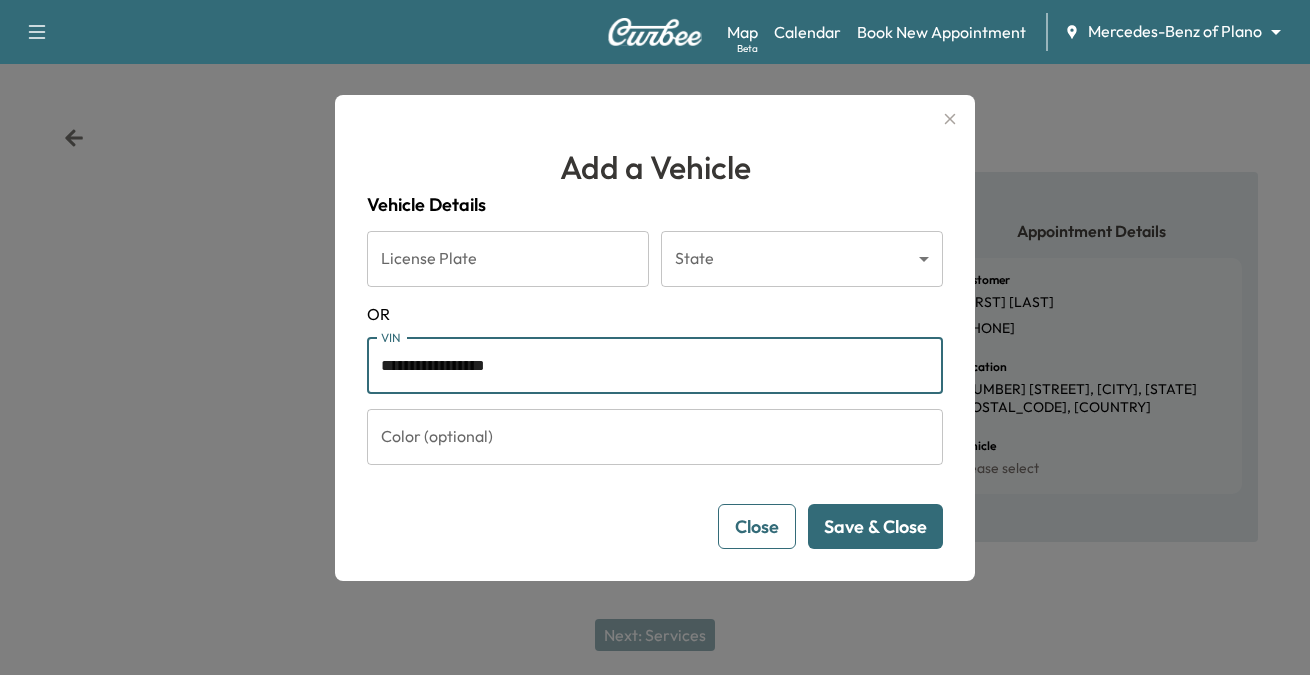 type on "**********" 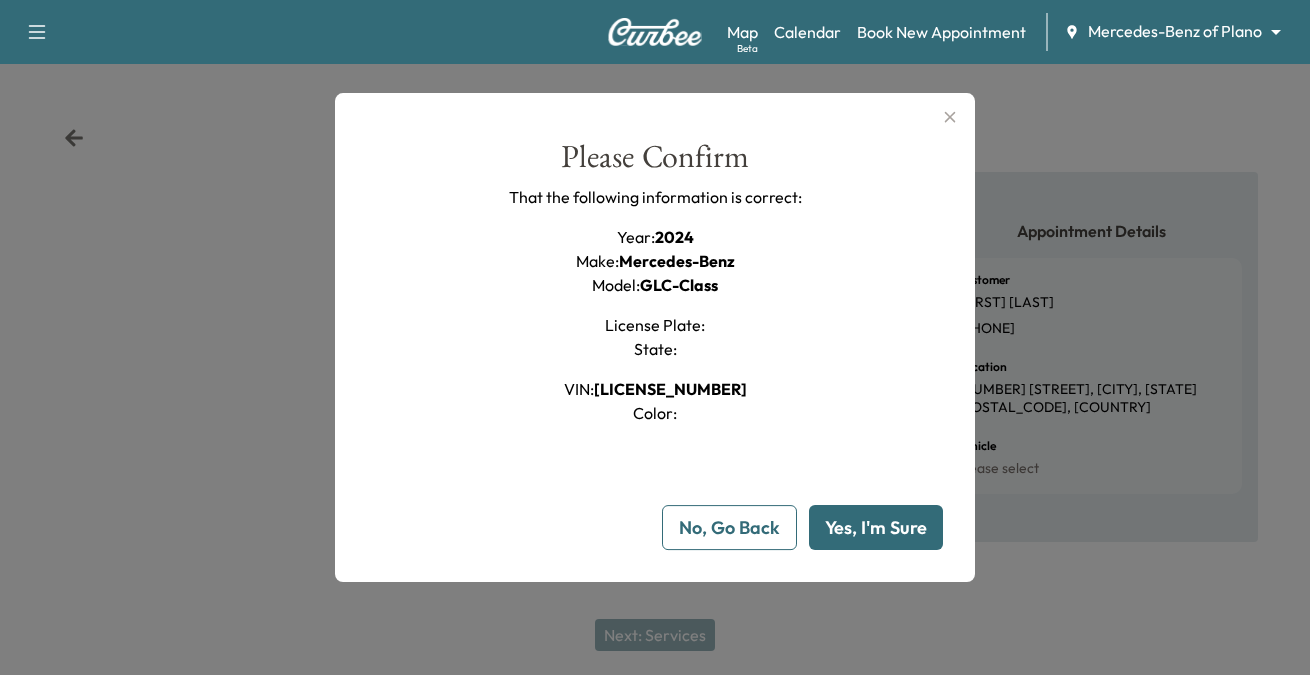 click on "Yes, I'm Sure" at bounding box center (876, 527) 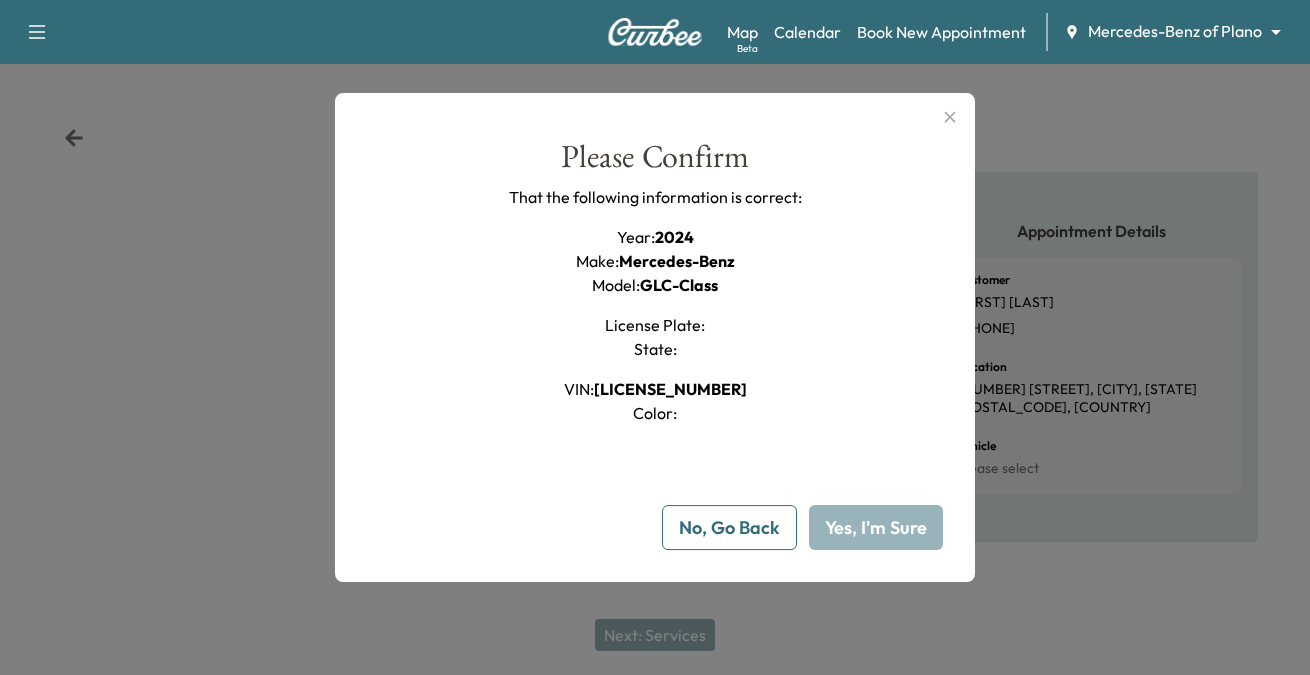 type 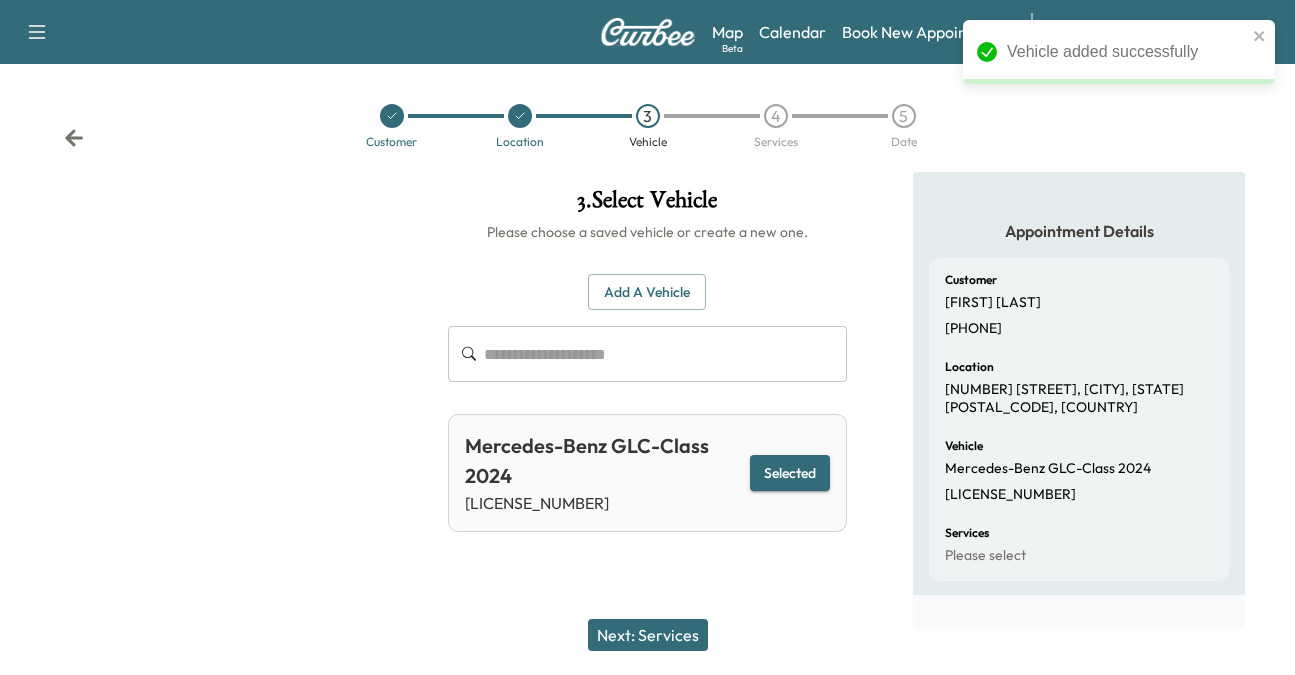 click on "Selected" at bounding box center (790, 473) 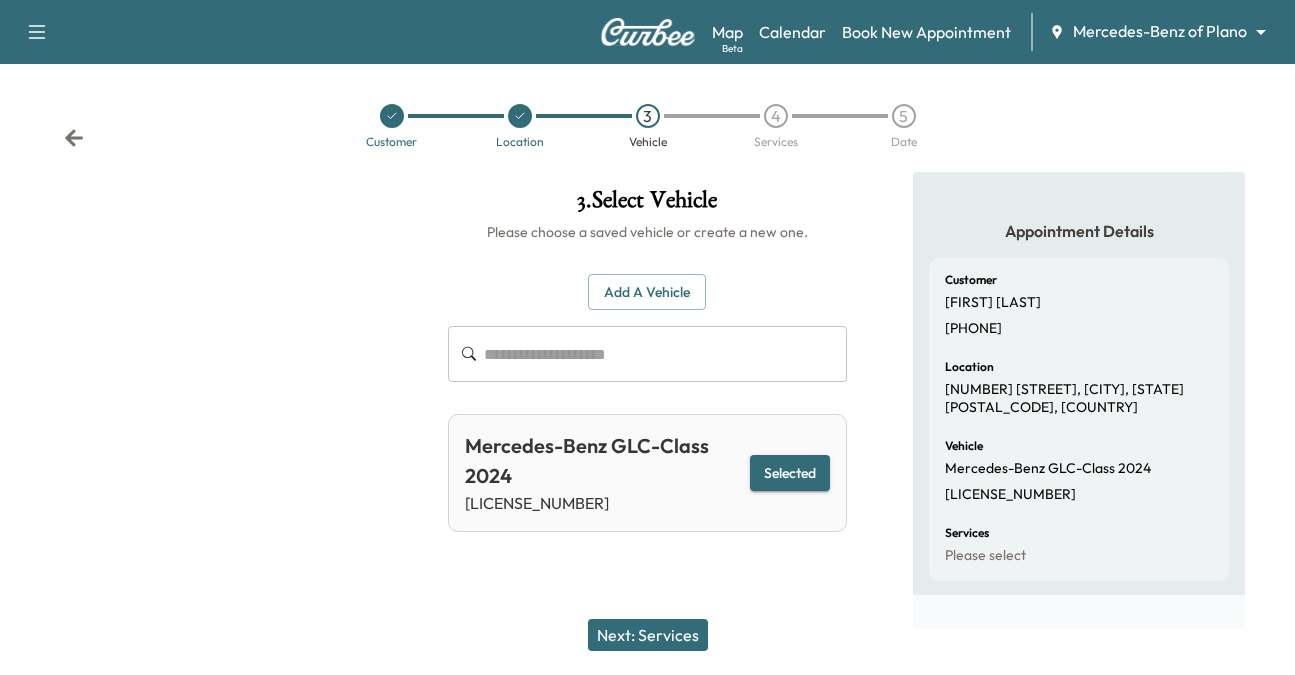 click on "Next: Services" at bounding box center (648, 635) 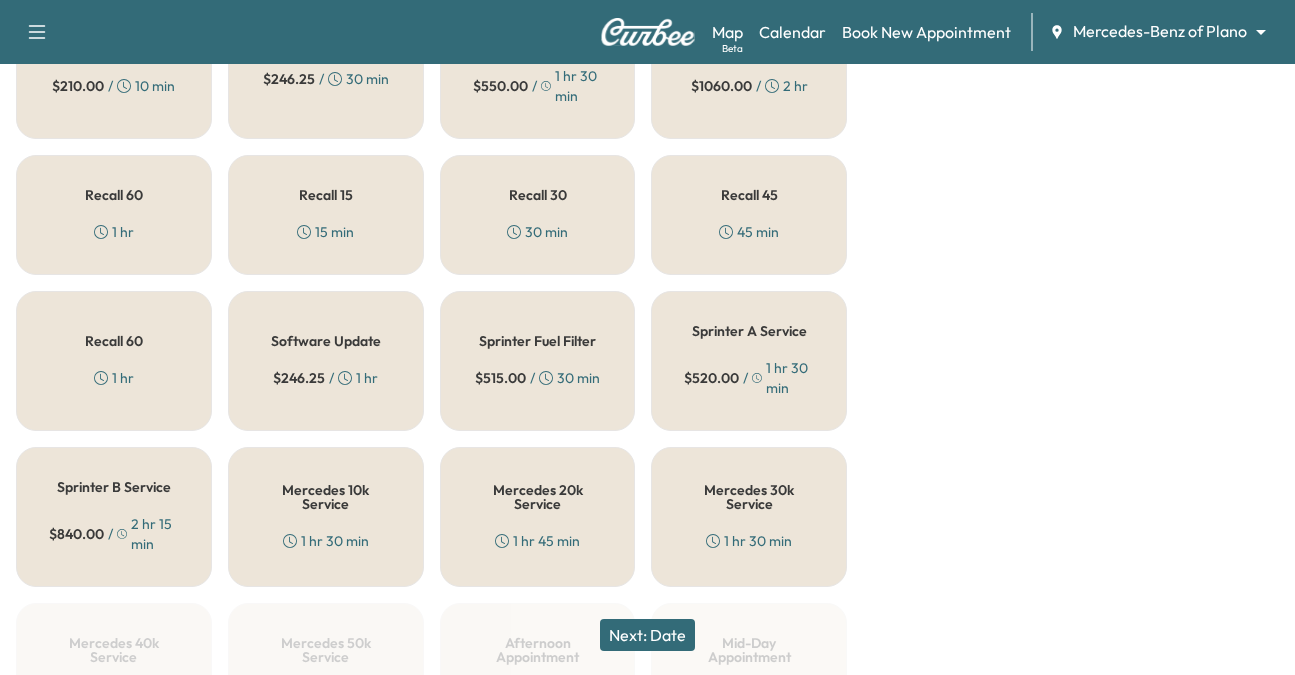 scroll, scrollTop: 900, scrollLeft: 0, axis: vertical 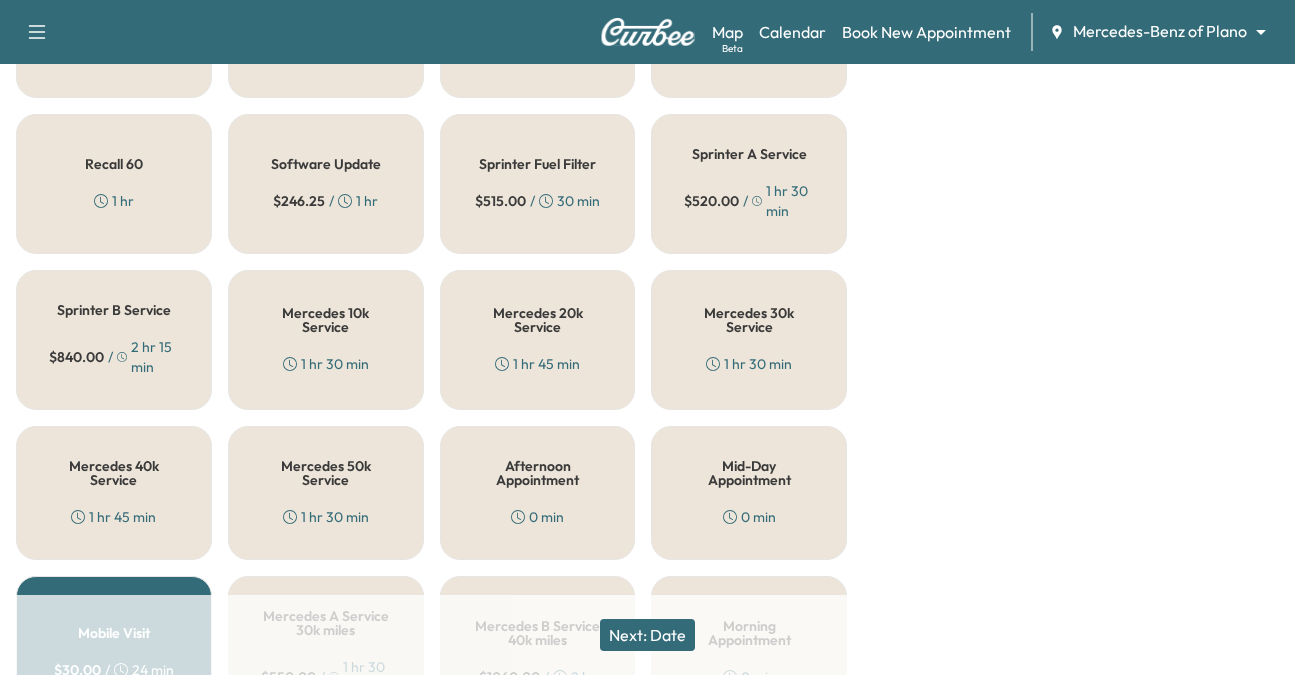 click on "Mercedes 10k Service" at bounding box center [326, 320] 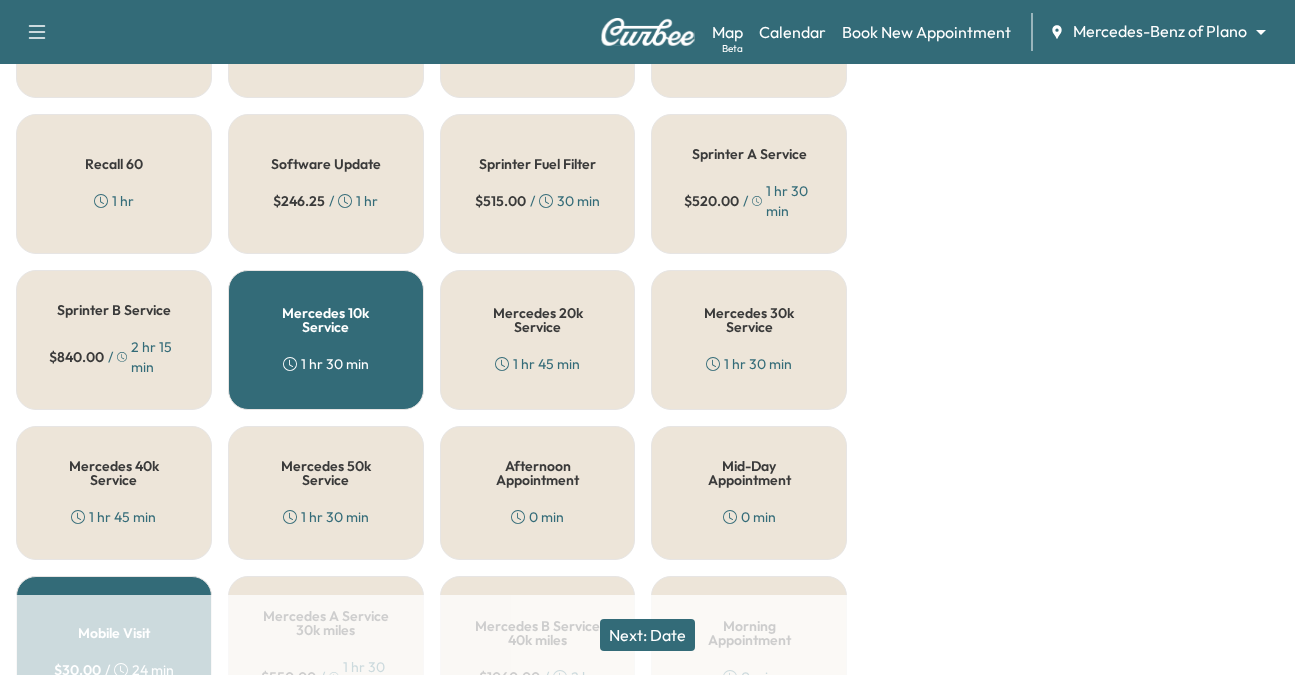 click on "Next: Date" at bounding box center (647, 635) 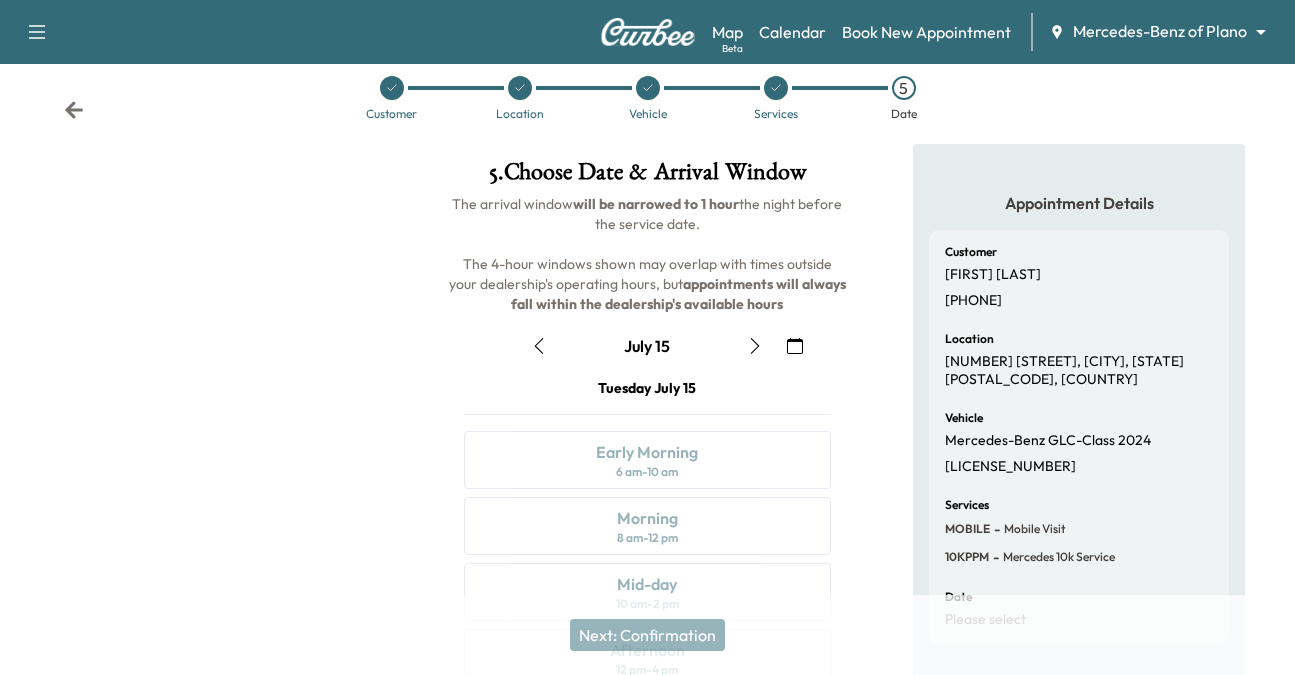 scroll, scrollTop: 26, scrollLeft: 0, axis: vertical 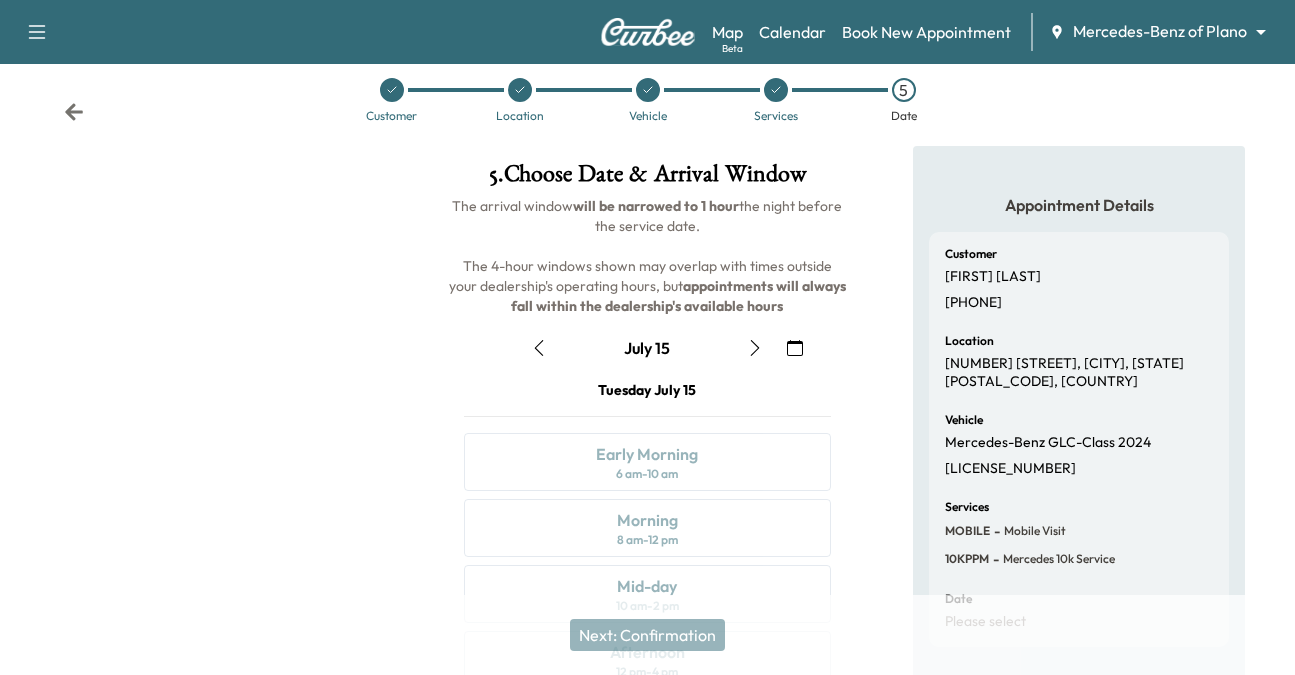 click 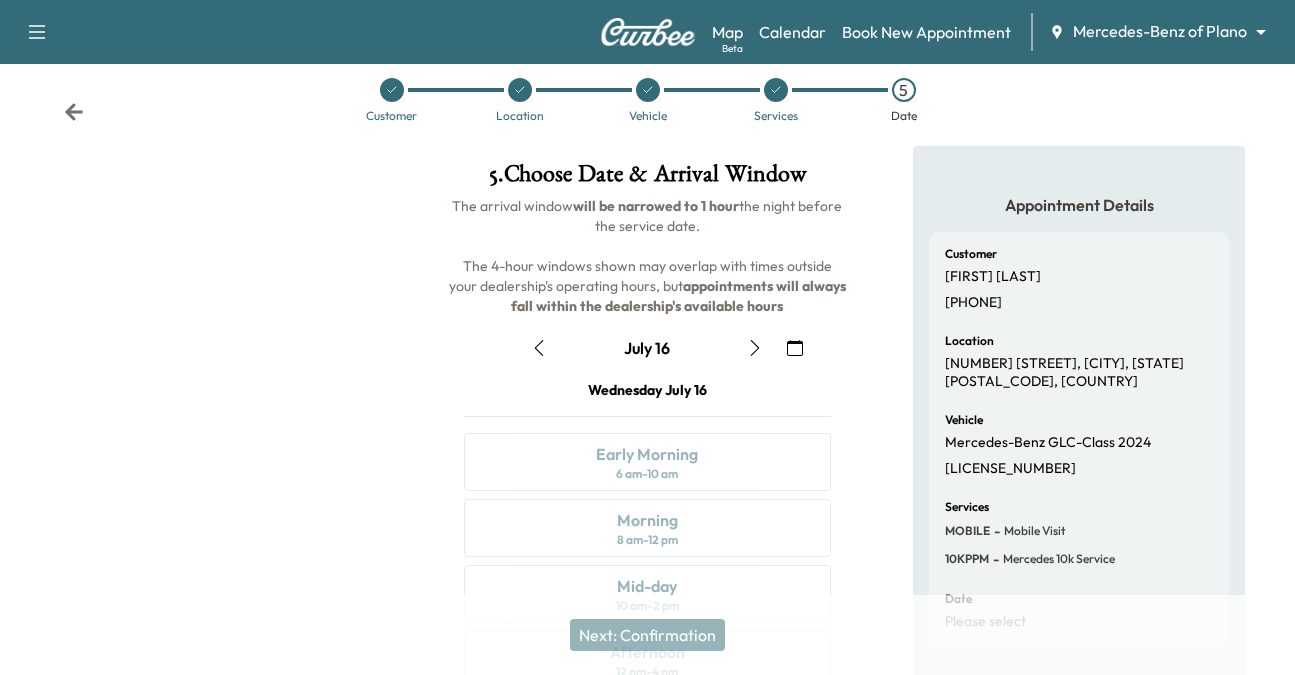 click 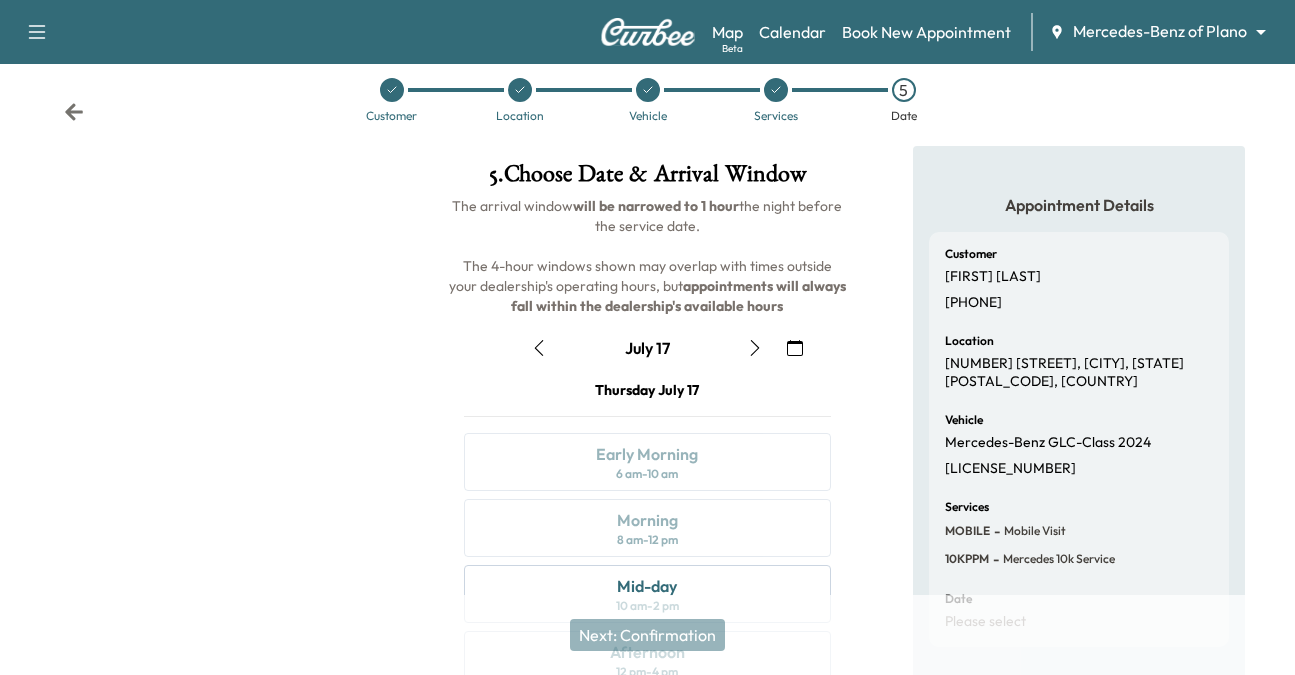 click 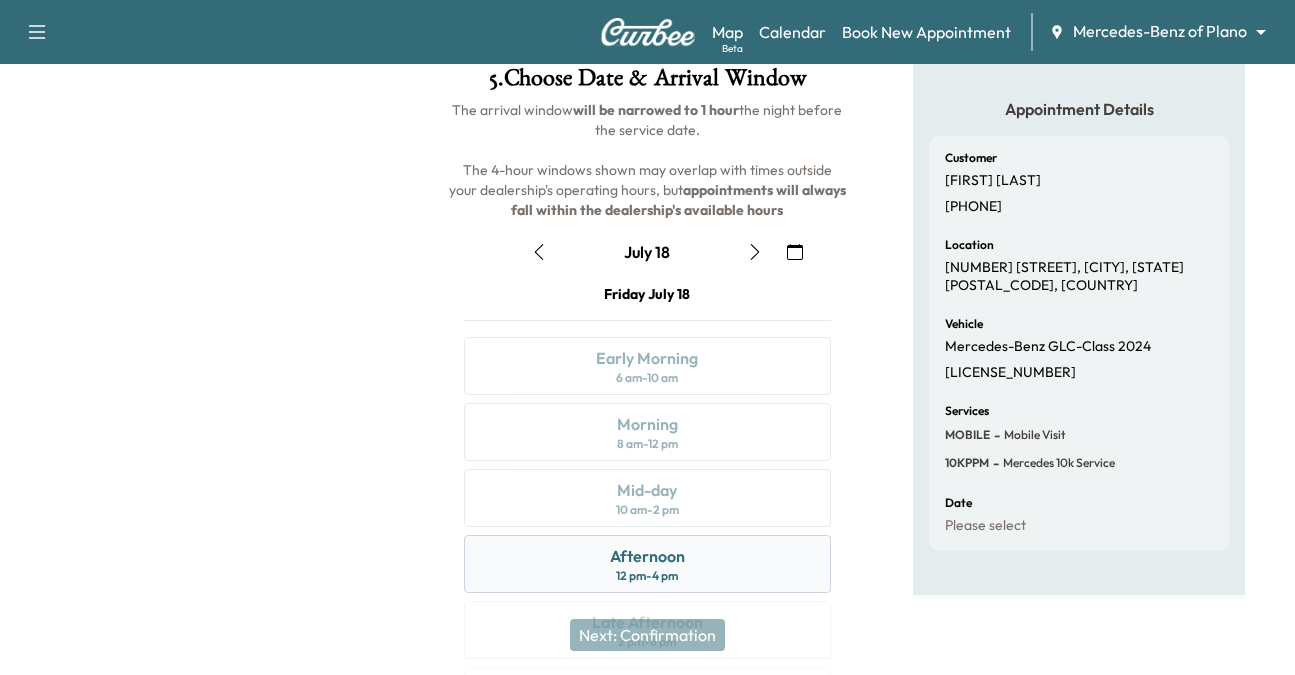 scroll, scrollTop: 26, scrollLeft: 0, axis: vertical 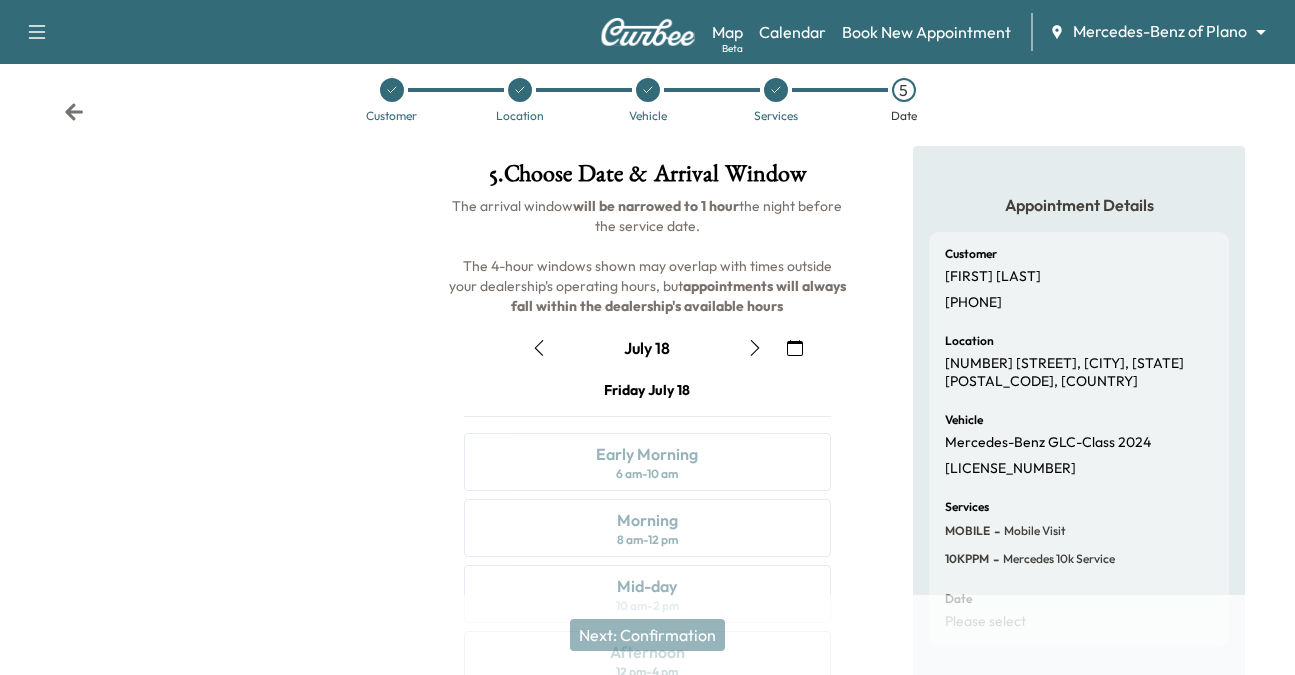 click at bounding box center (539, 348) 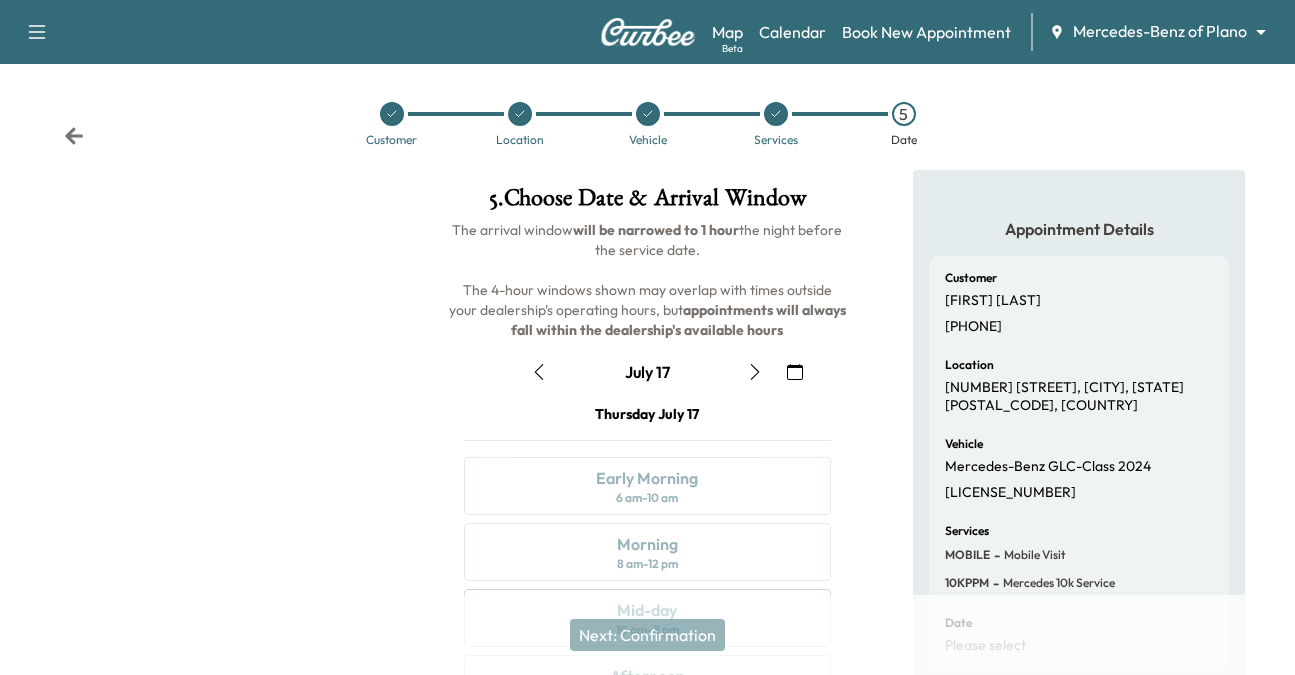 scroll, scrollTop: 0, scrollLeft: 0, axis: both 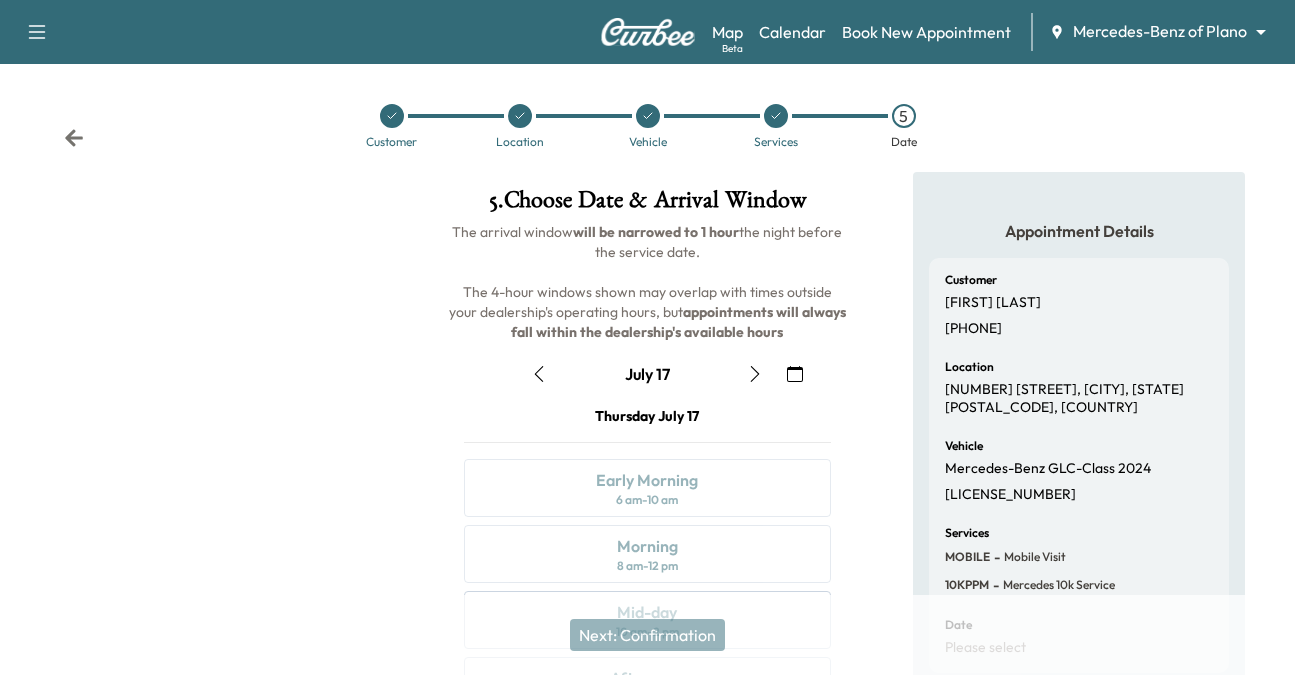 click 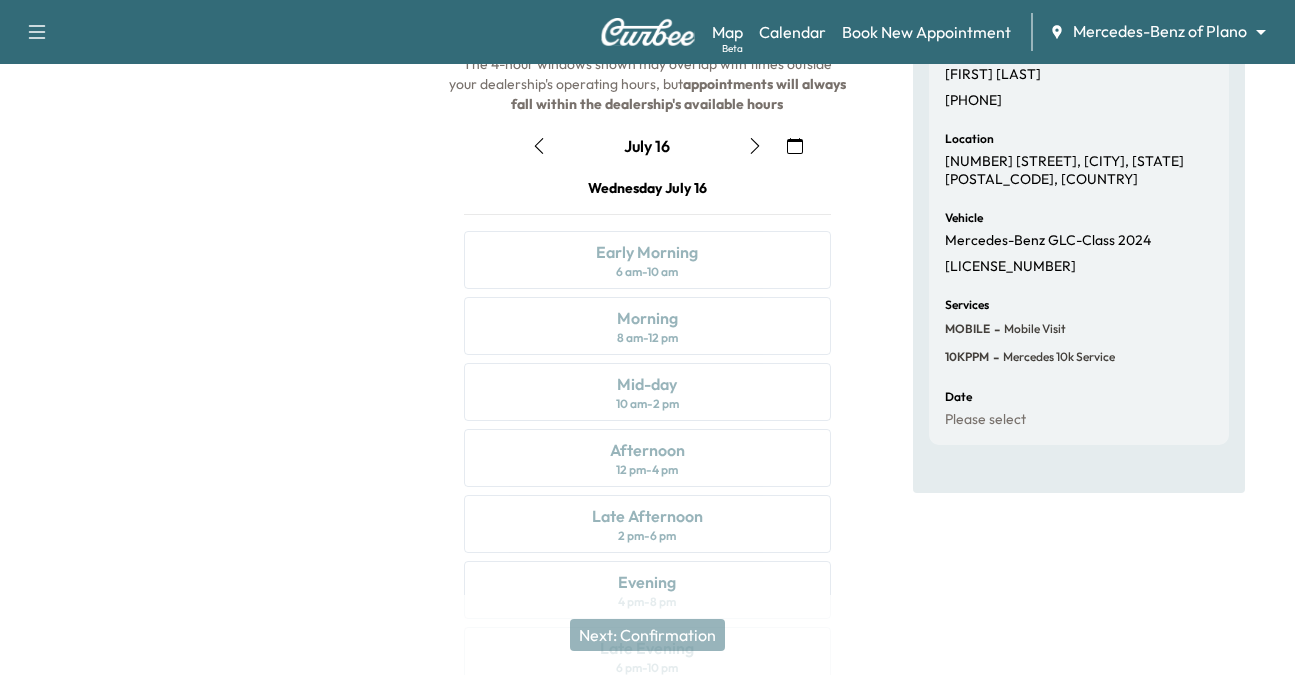 scroll, scrollTop: 26, scrollLeft: 0, axis: vertical 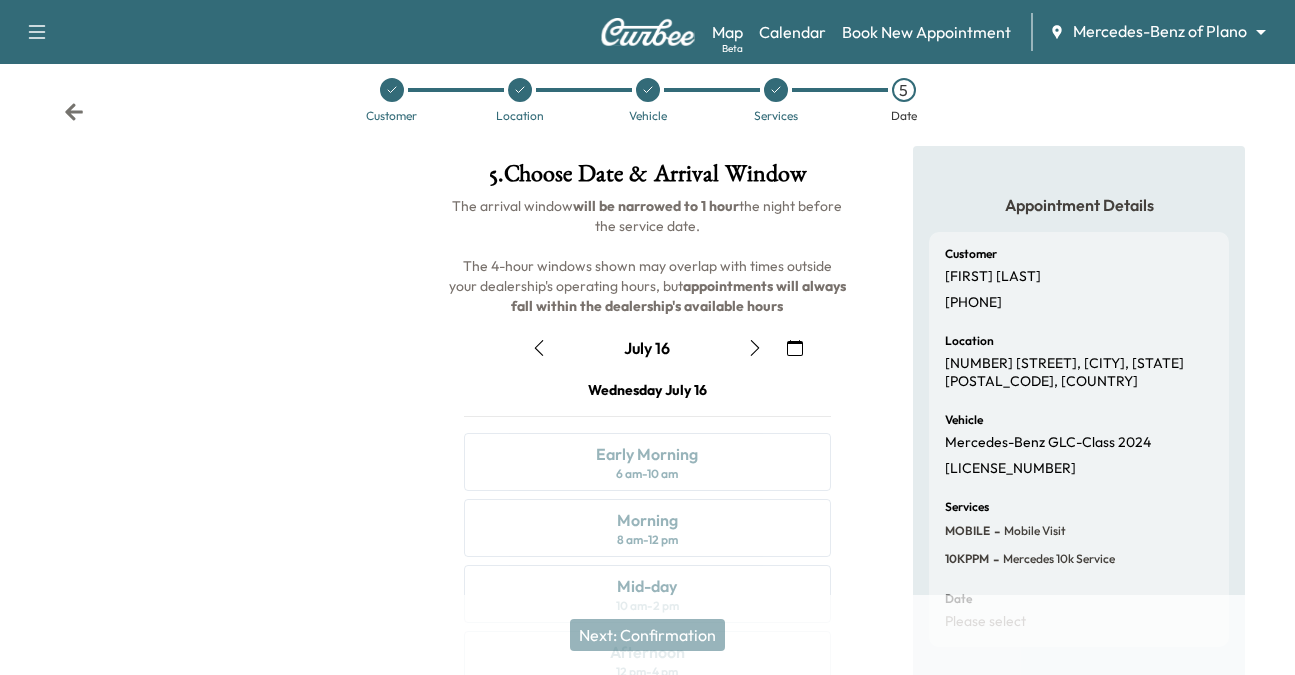 click 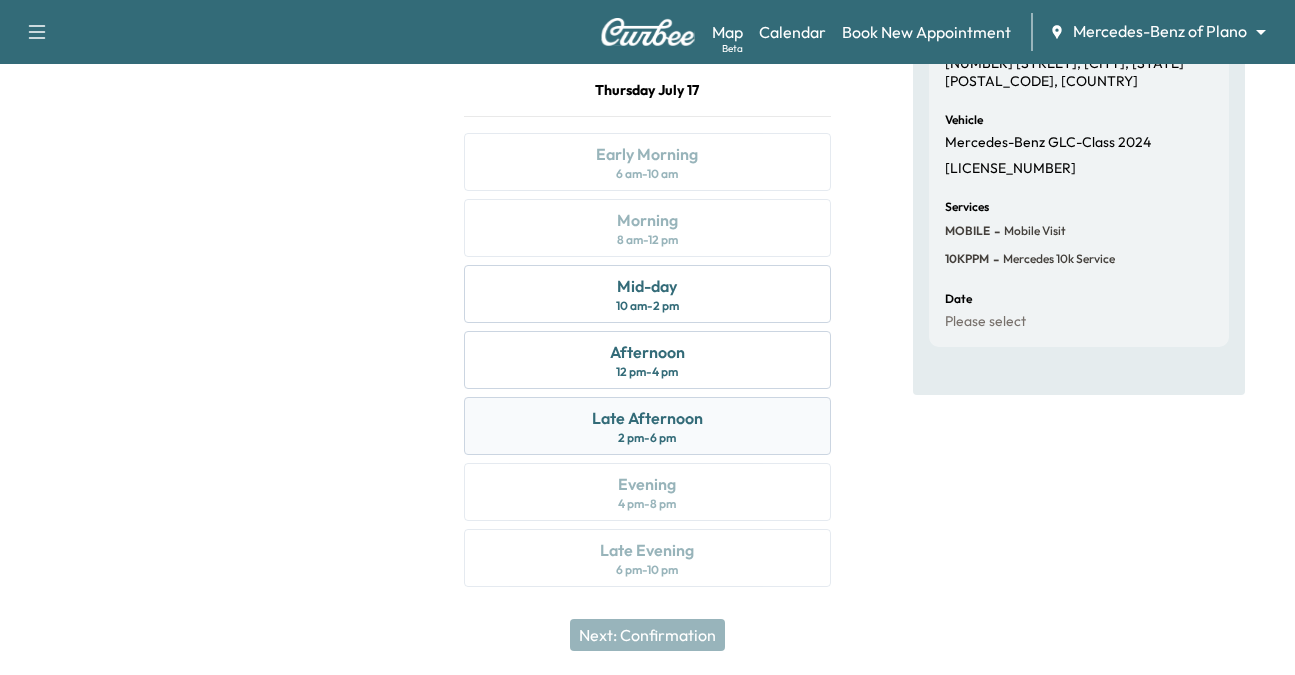 scroll, scrollTop: 226, scrollLeft: 0, axis: vertical 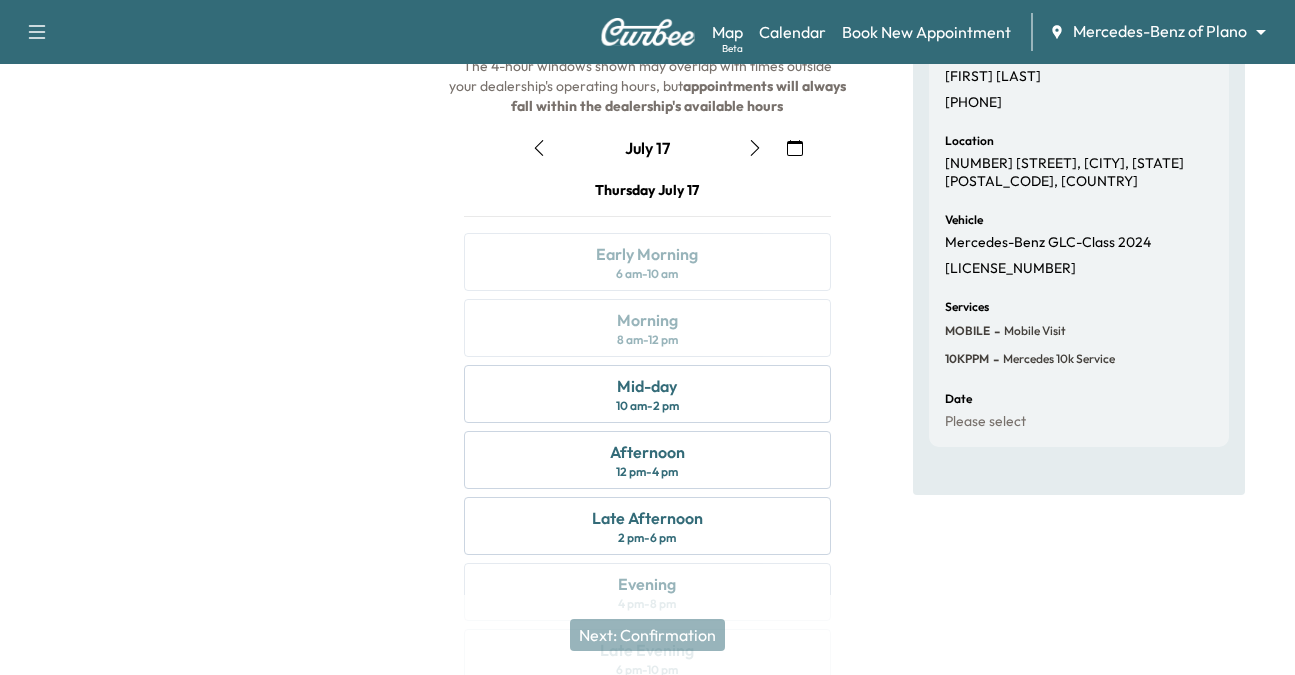 click 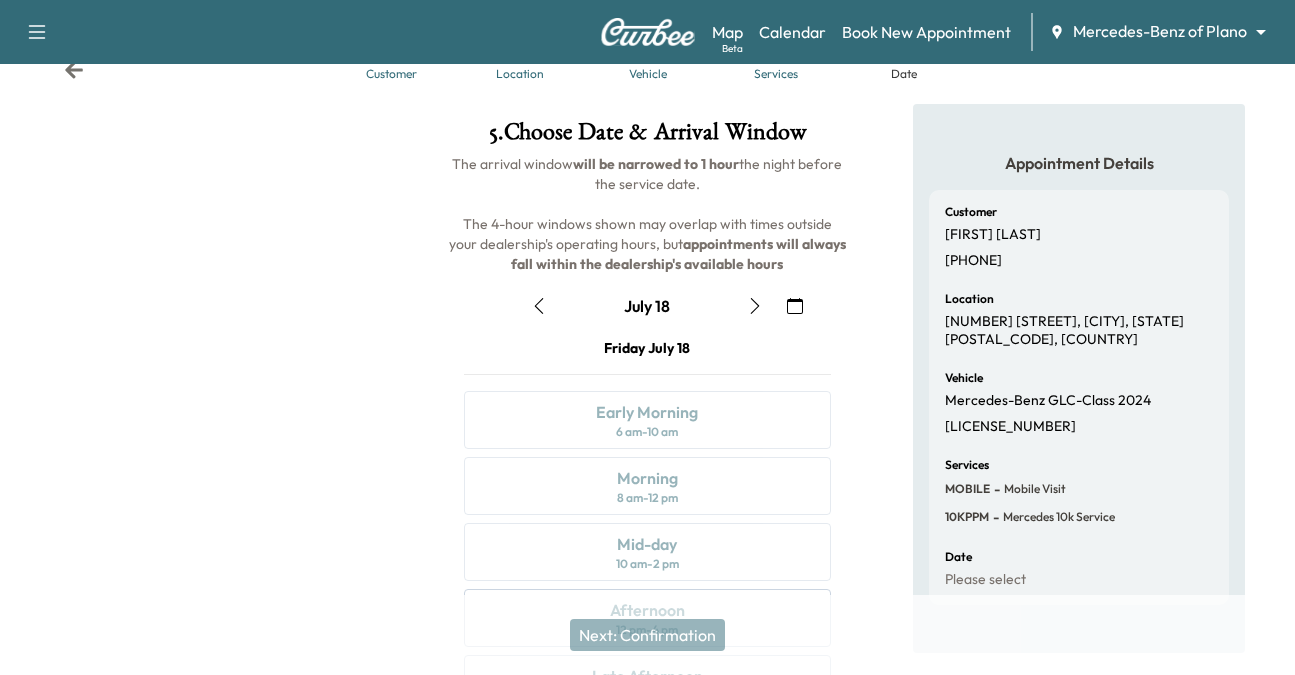 scroll, scrollTop: 26, scrollLeft: 0, axis: vertical 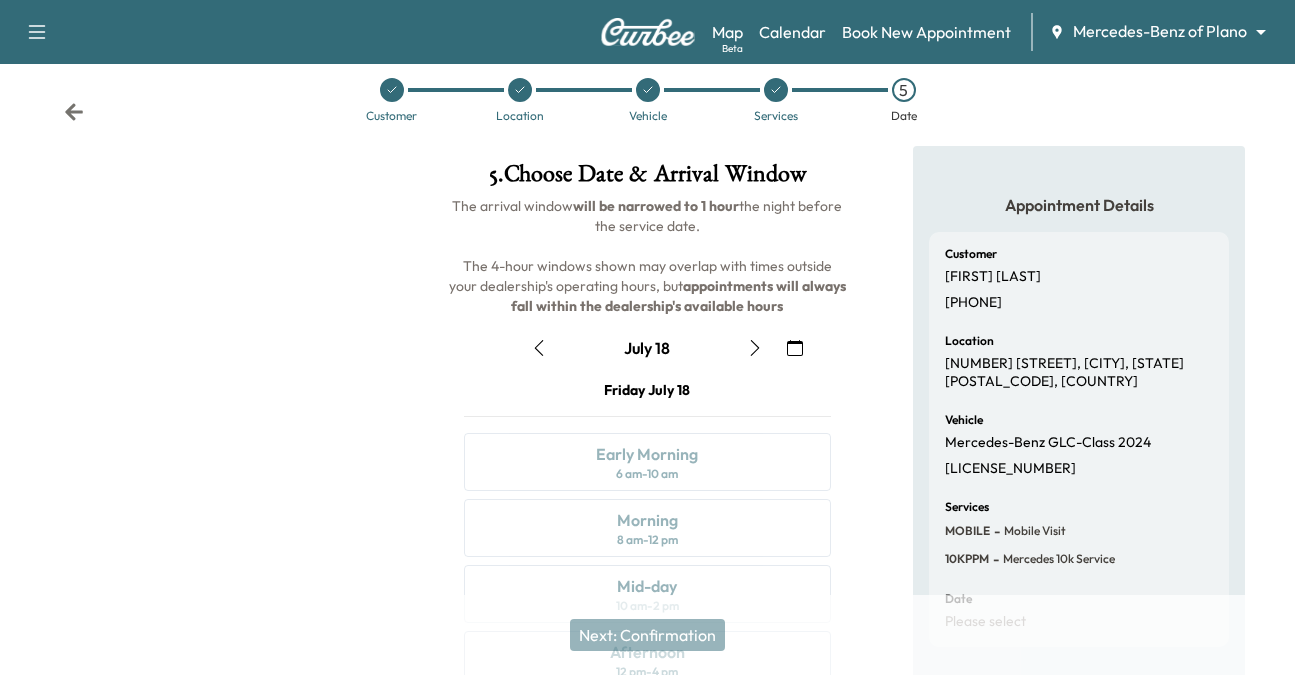 click 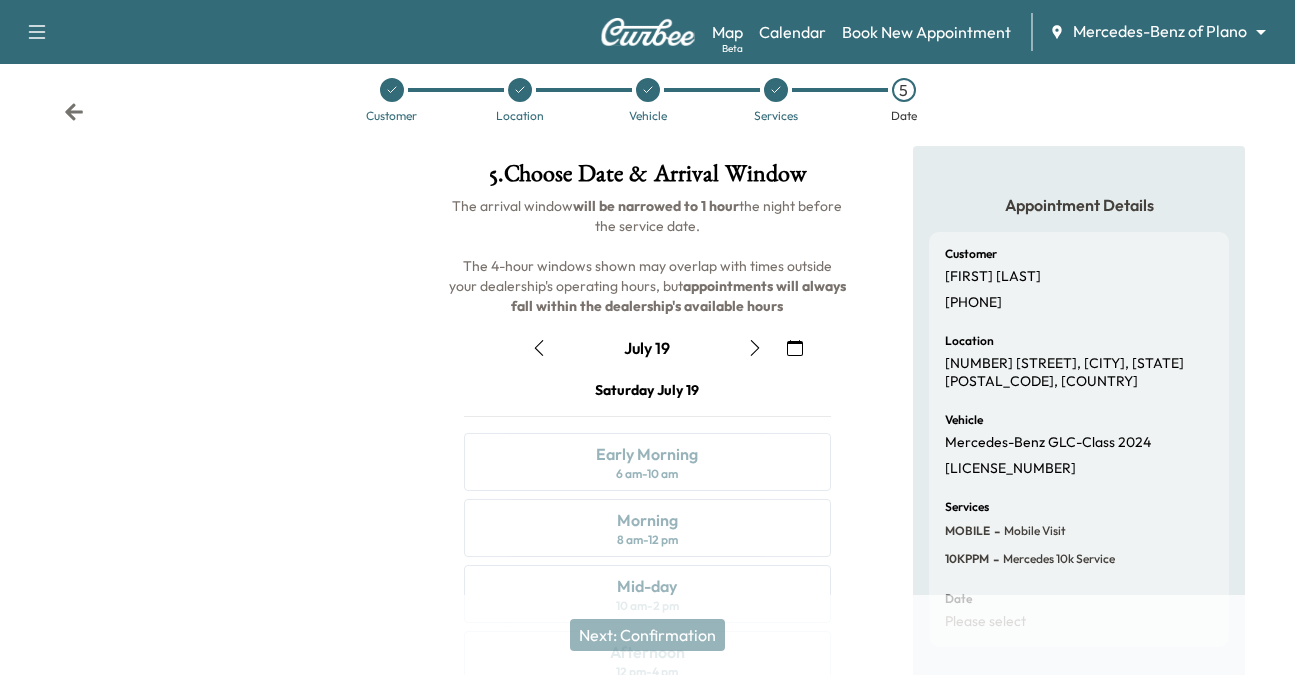 click 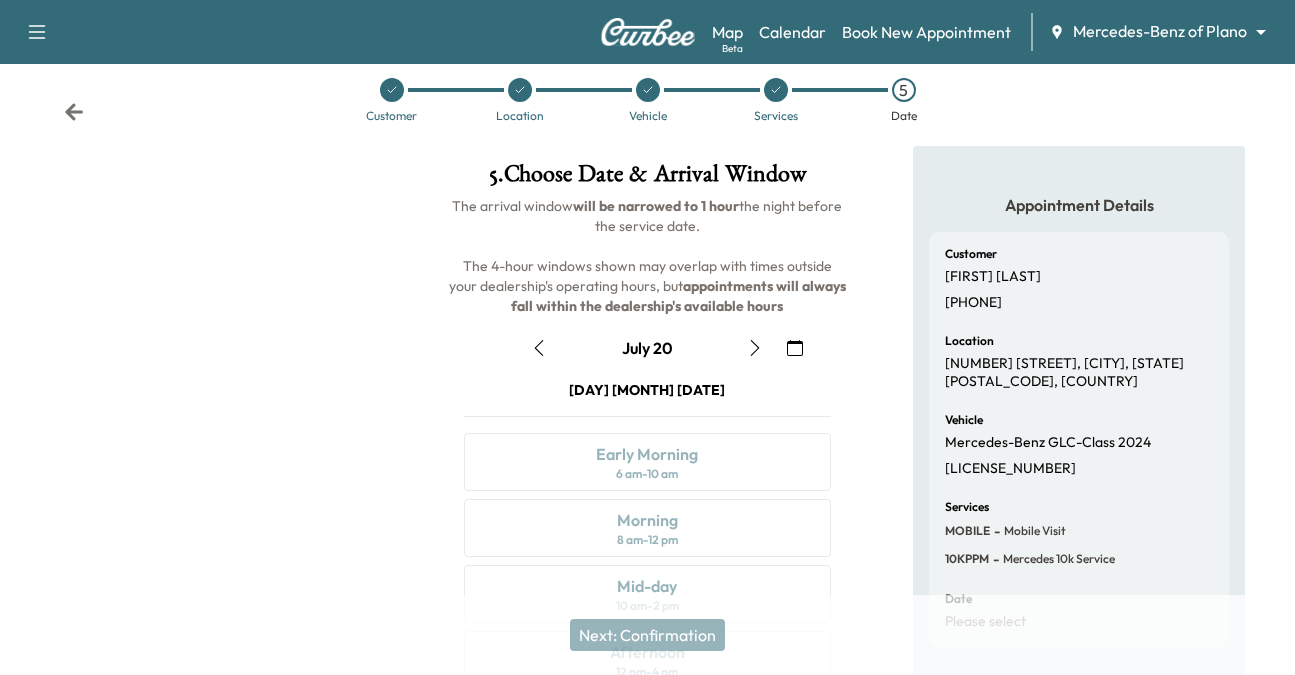 click 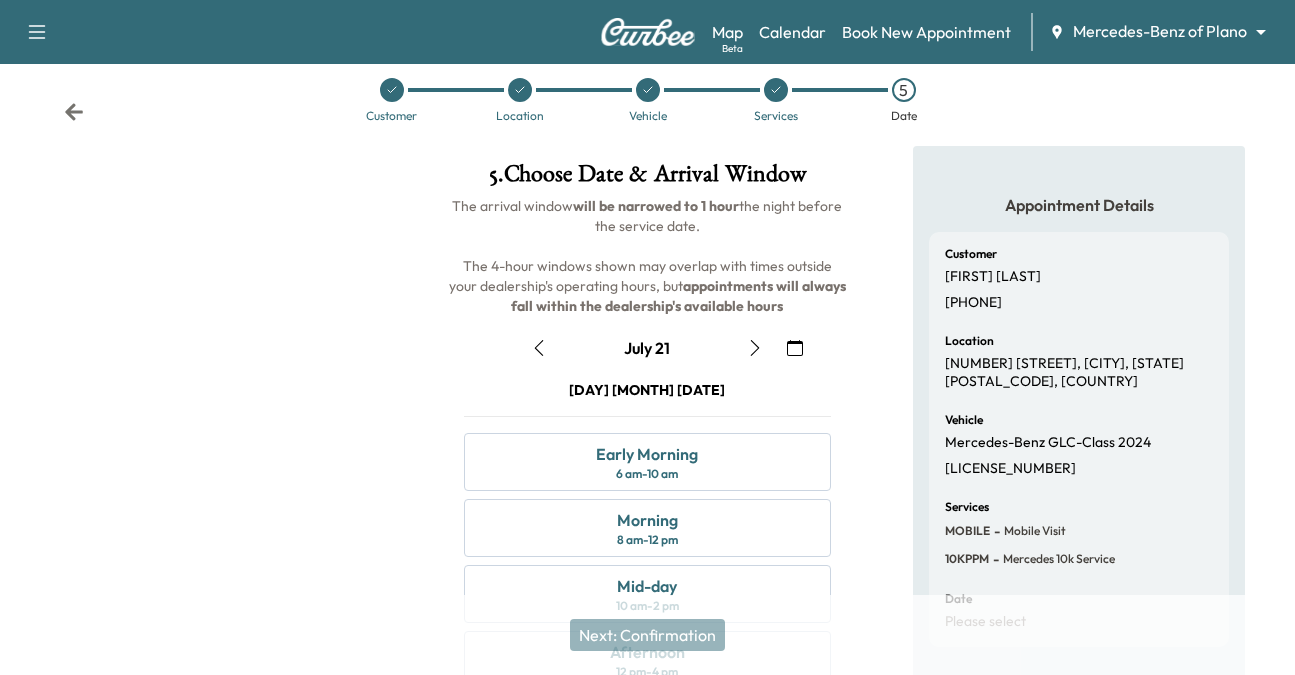 click 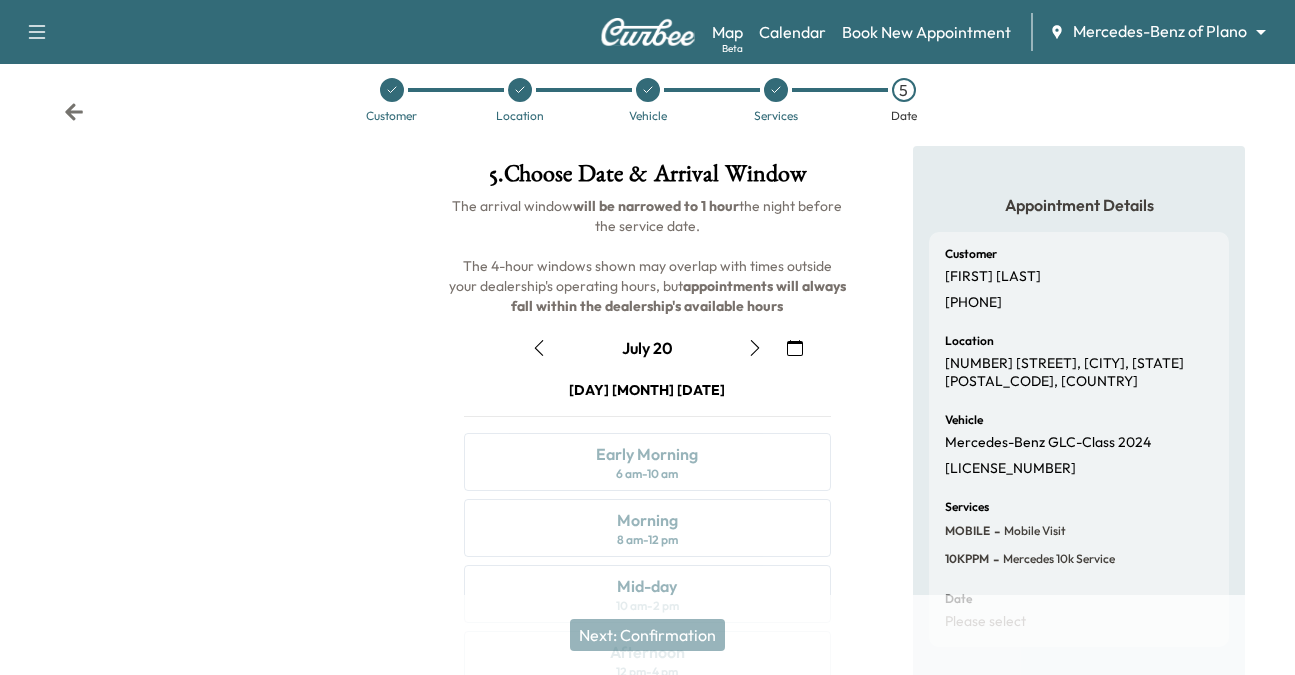 click 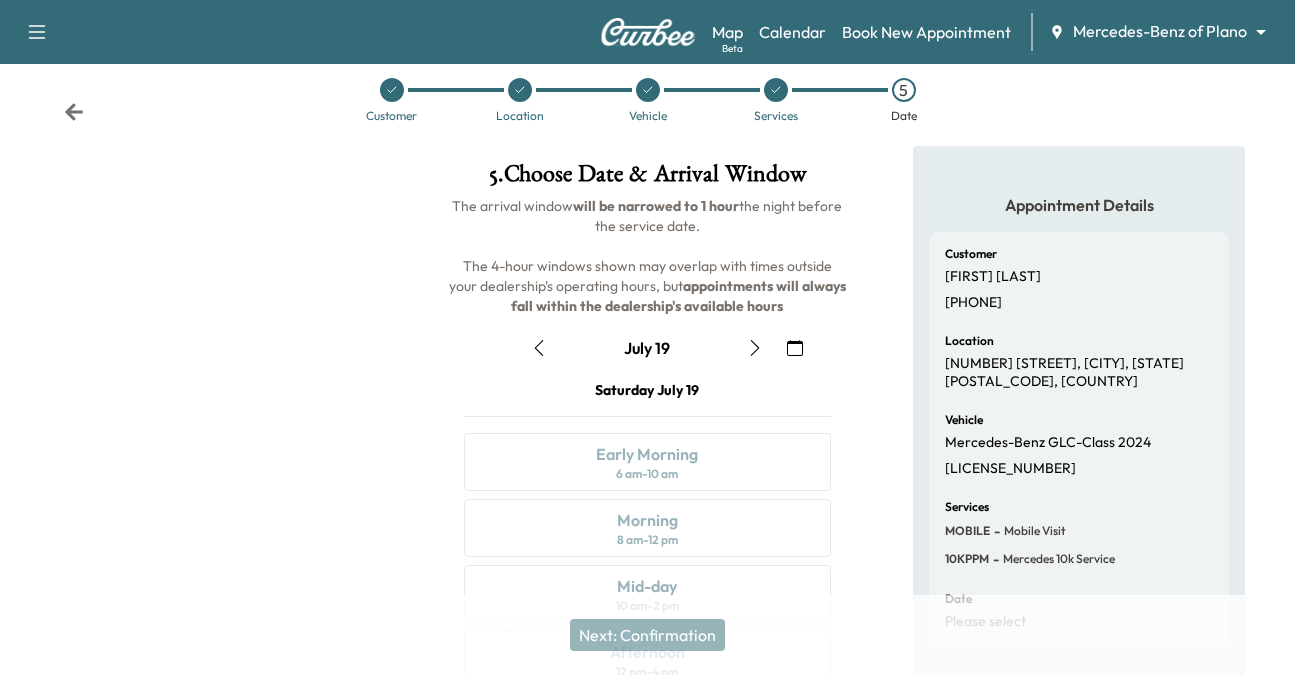 click 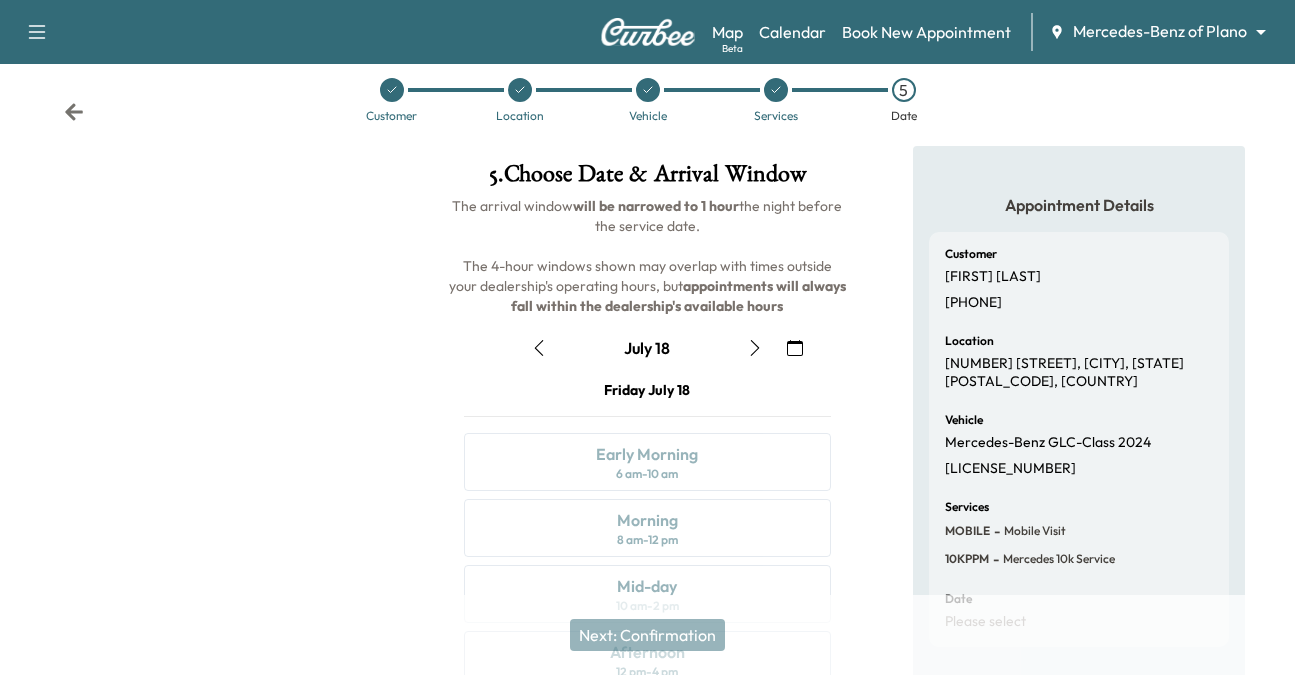 click 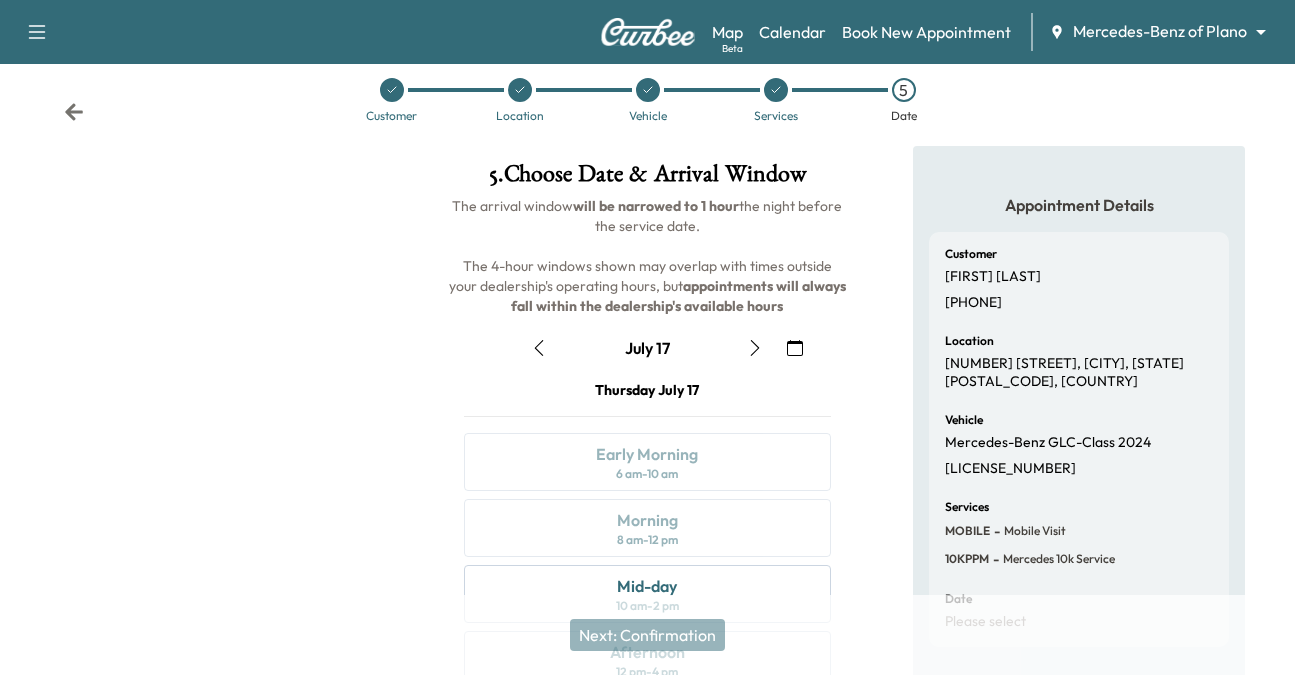 drag, startPoint x: 542, startPoint y: 350, endPoint x: 542, endPoint y: 365, distance: 15 